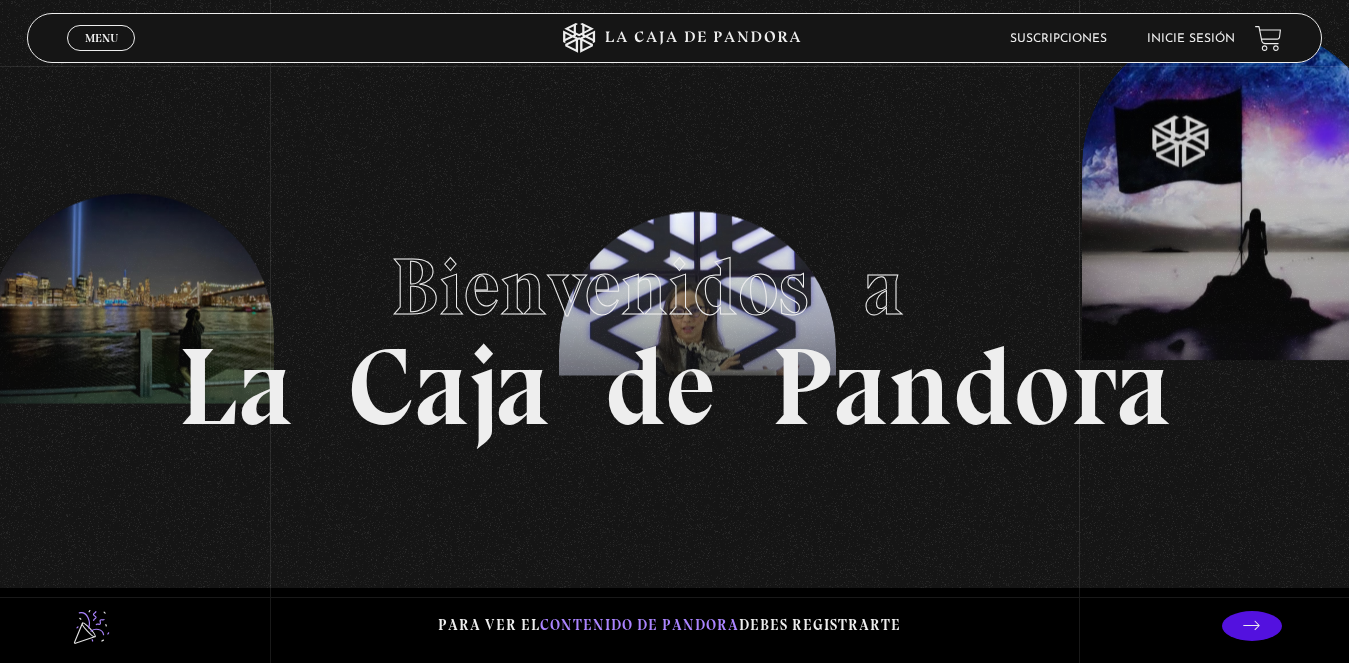 scroll, scrollTop: 280, scrollLeft: 0, axis: vertical 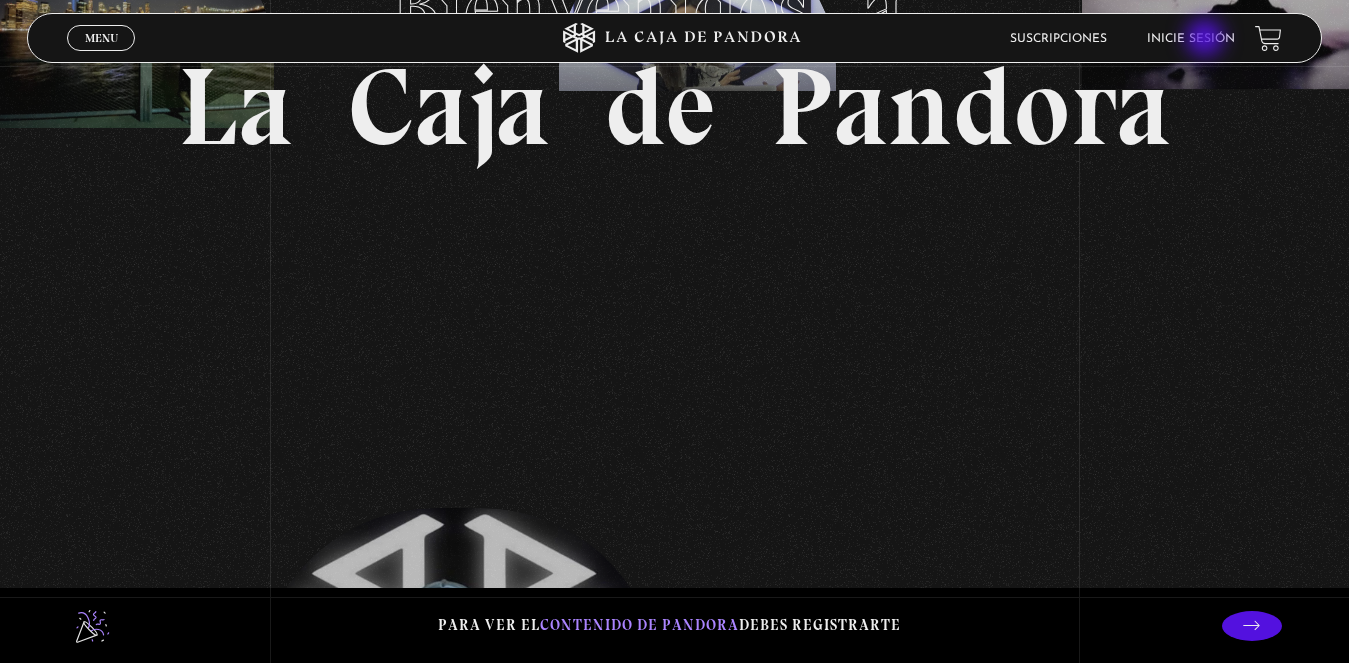 click on "Inicie sesión" at bounding box center (1191, 39) 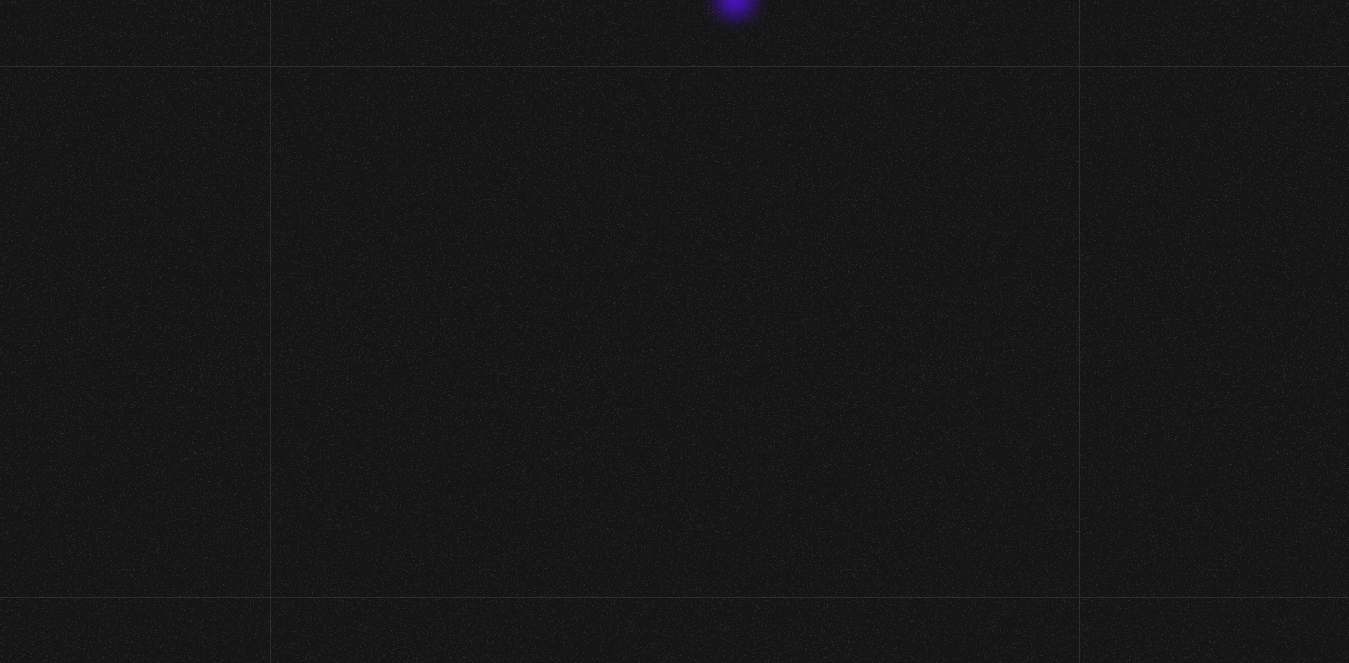 scroll, scrollTop: 0, scrollLeft: 0, axis: both 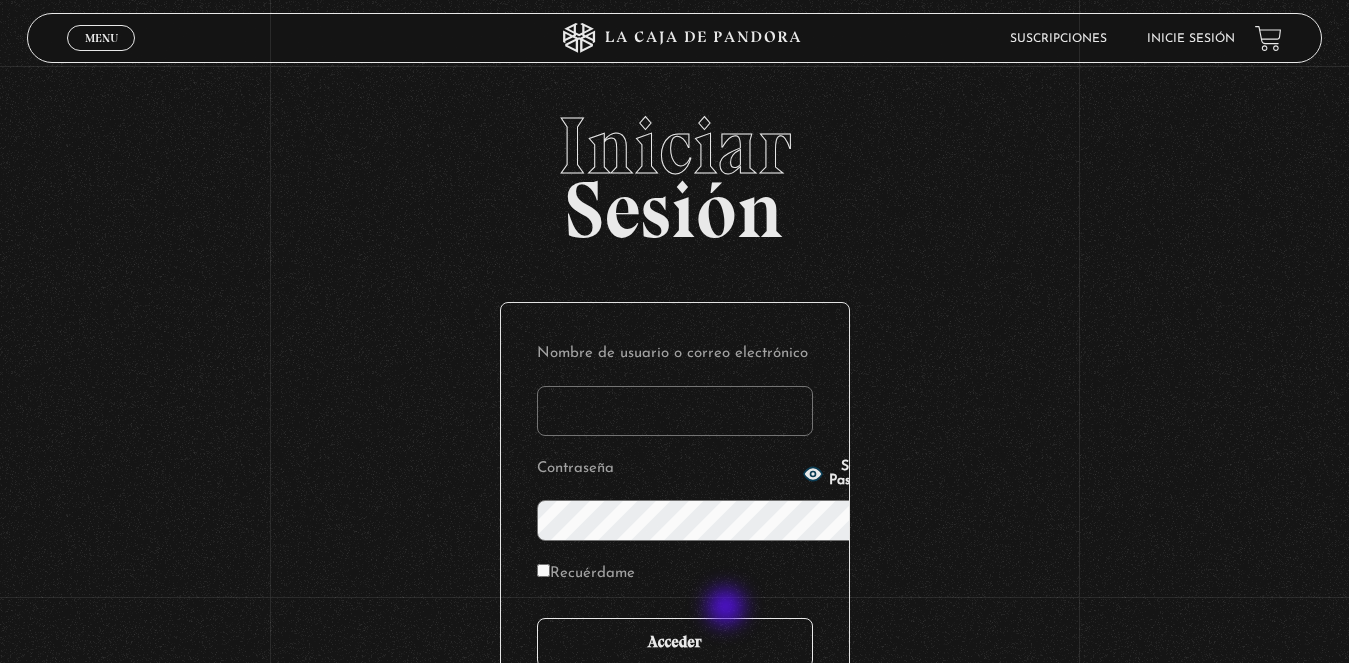type on "[EMAIL]" 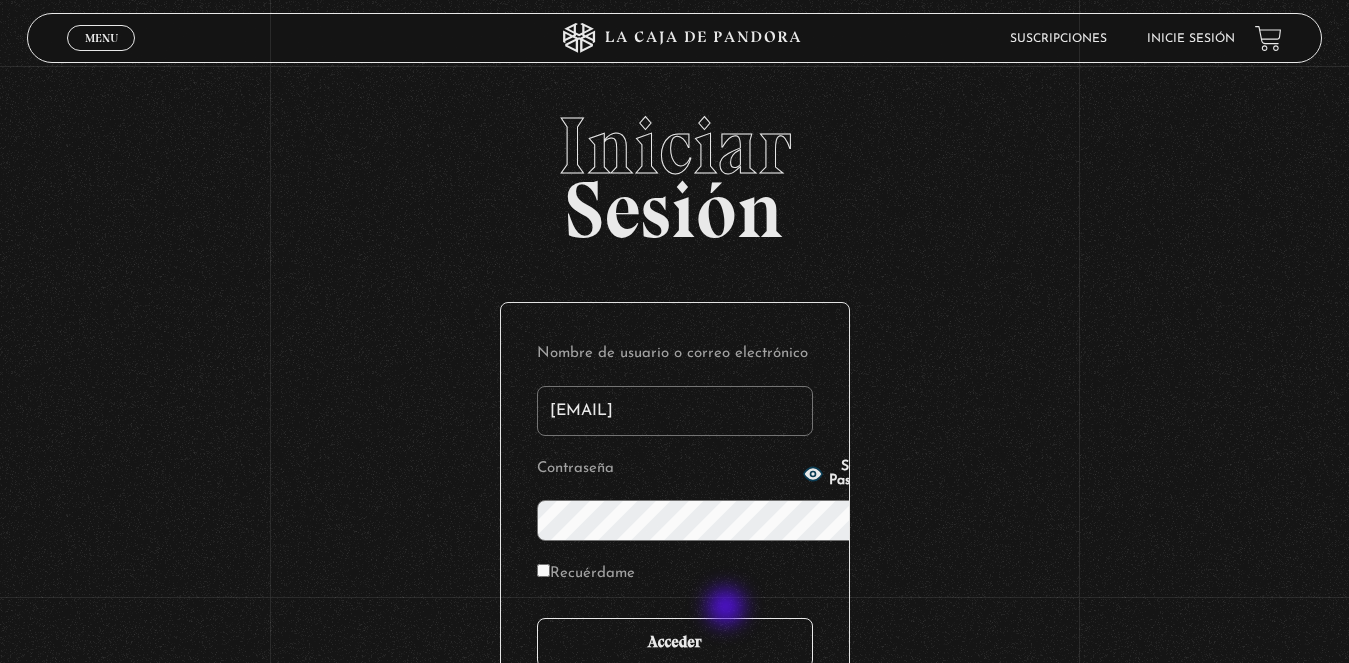 click on "Acceder" at bounding box center (675, 643) 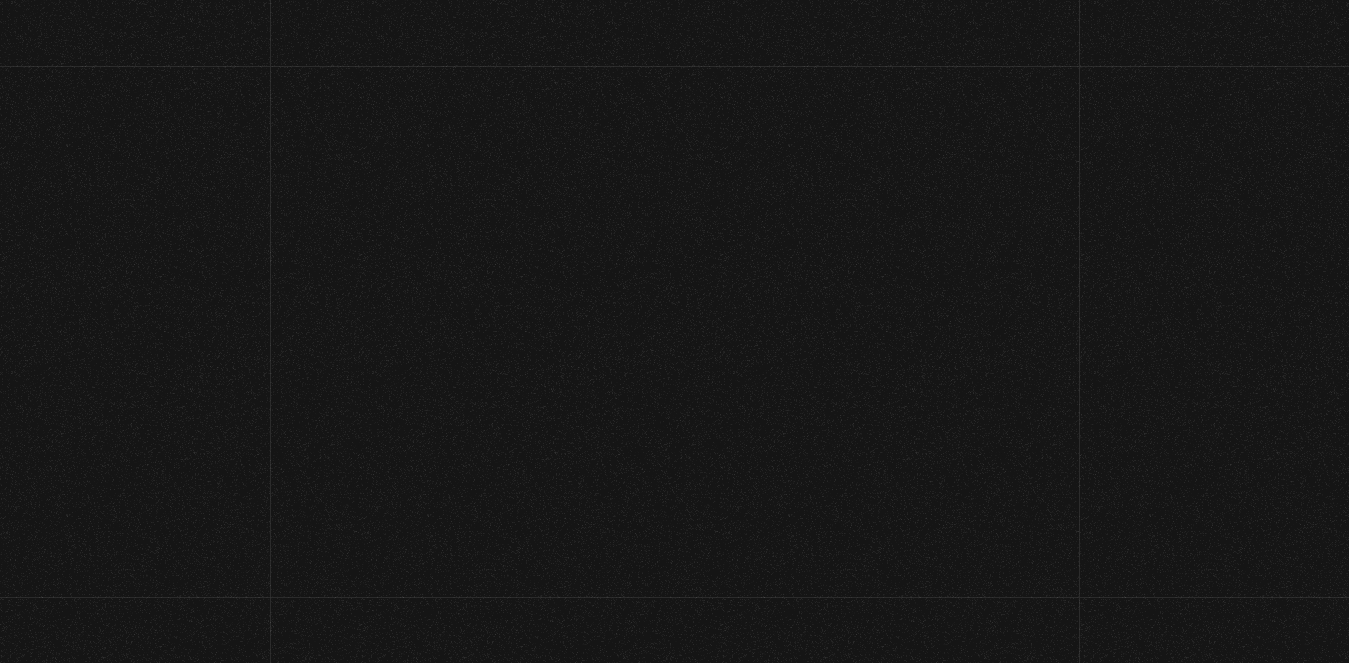 scroll, scrollTop: 0, scrollLeft: 0, axis: both 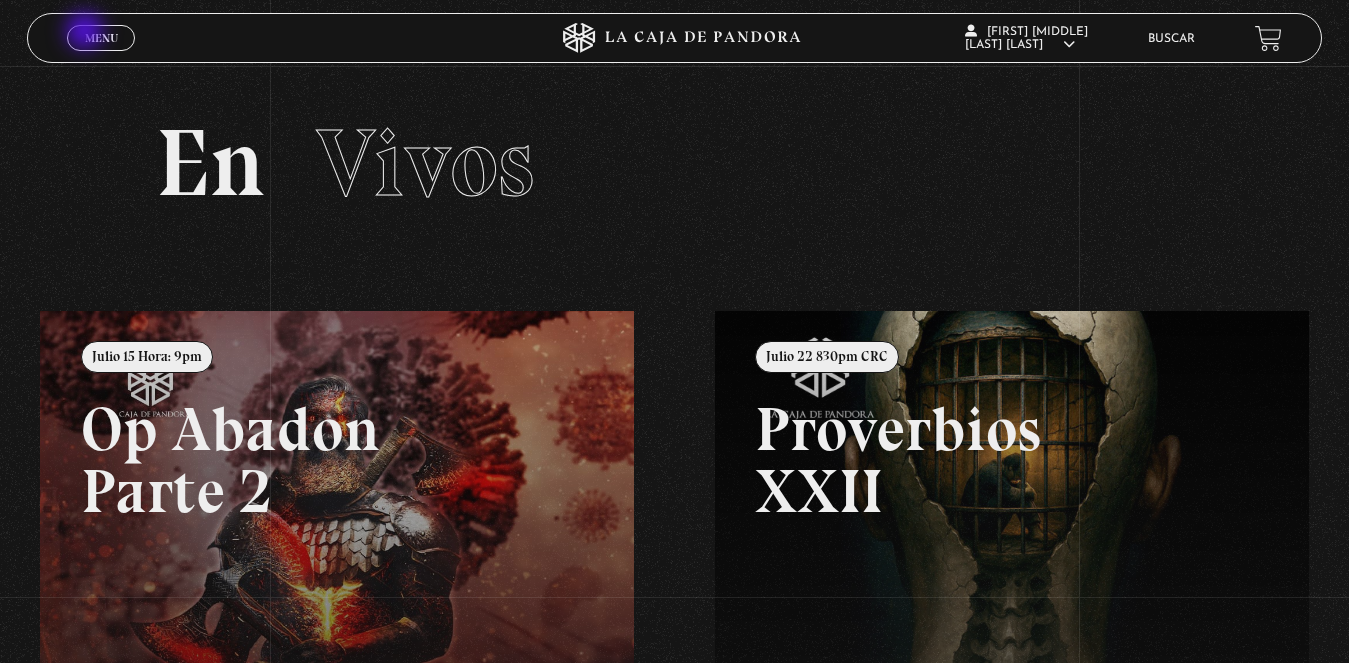 click on "Menu" at bounding box center (101, 38) 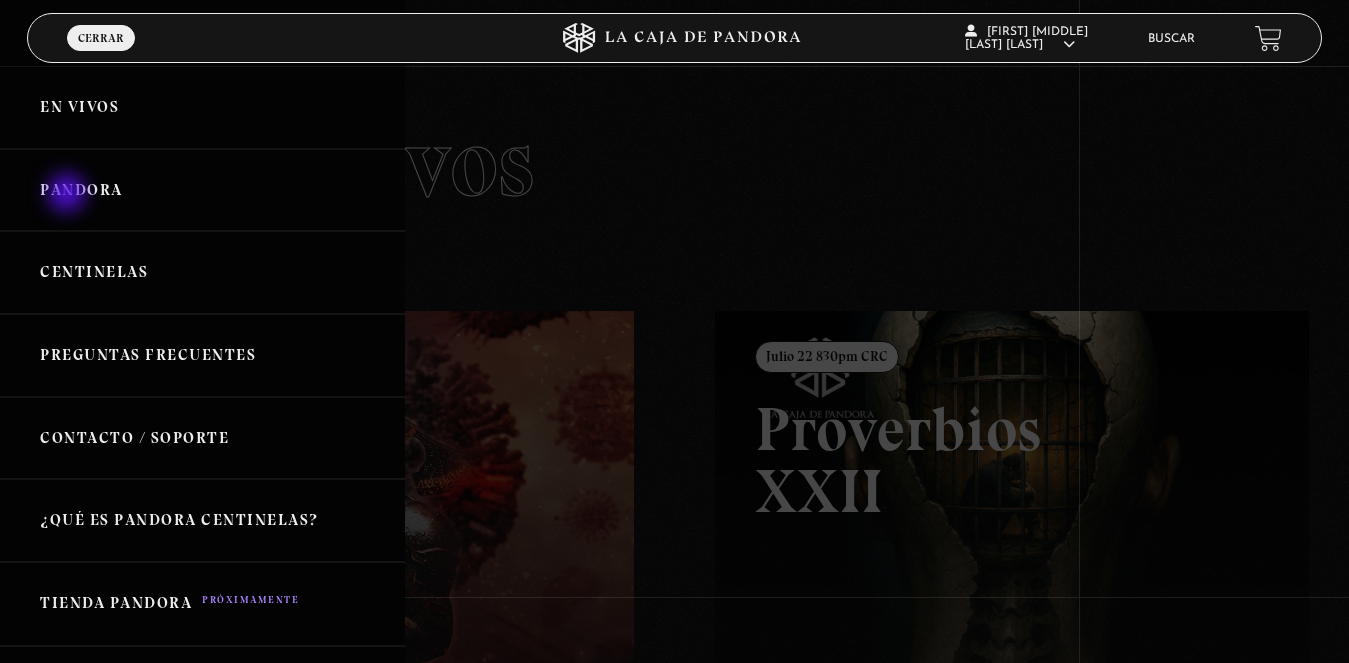 click on "Pandora" at bounding box center [202, 190] 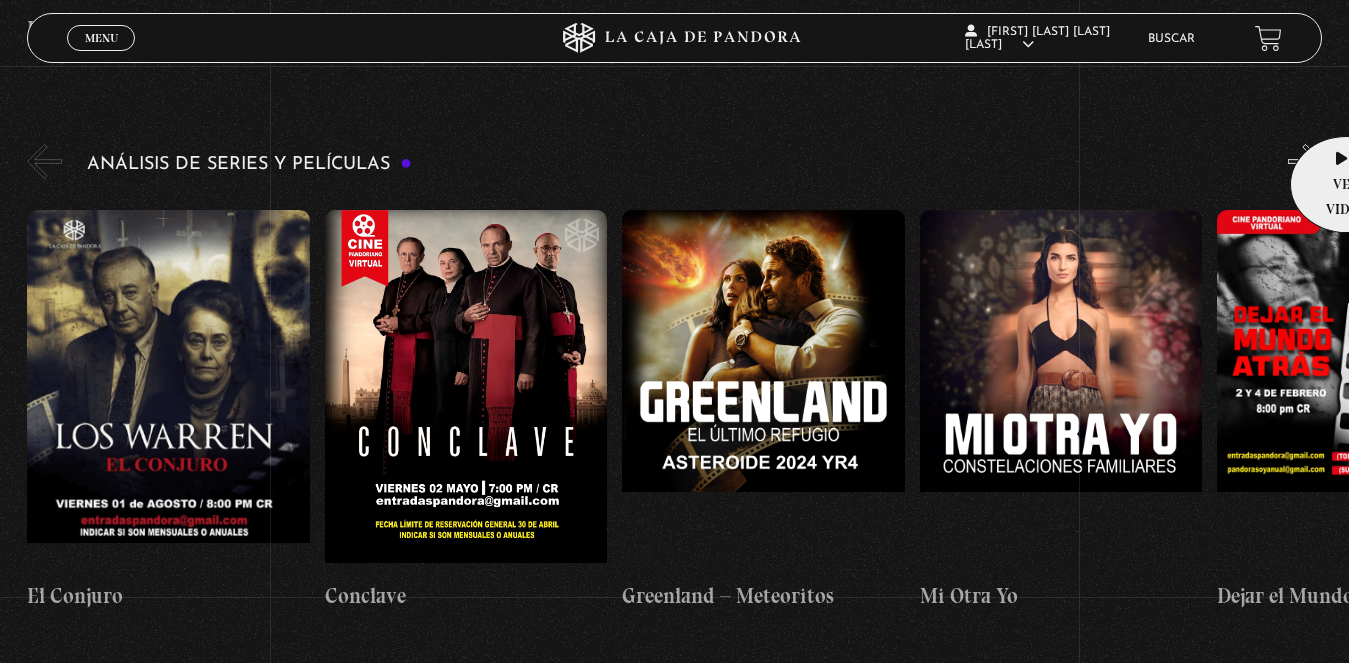 scroll, scrollTop: 3600, scrollLeft: 0, axis: vertical 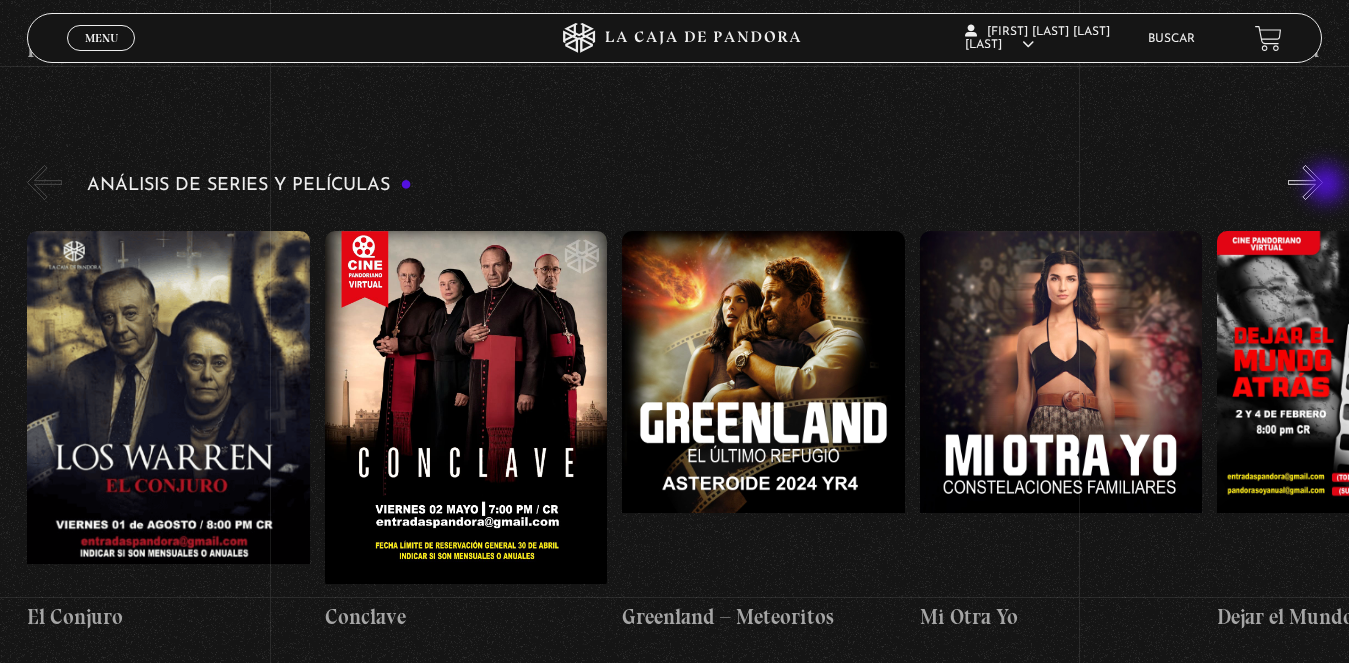 click on "»" at bounding box center (1305, 182) 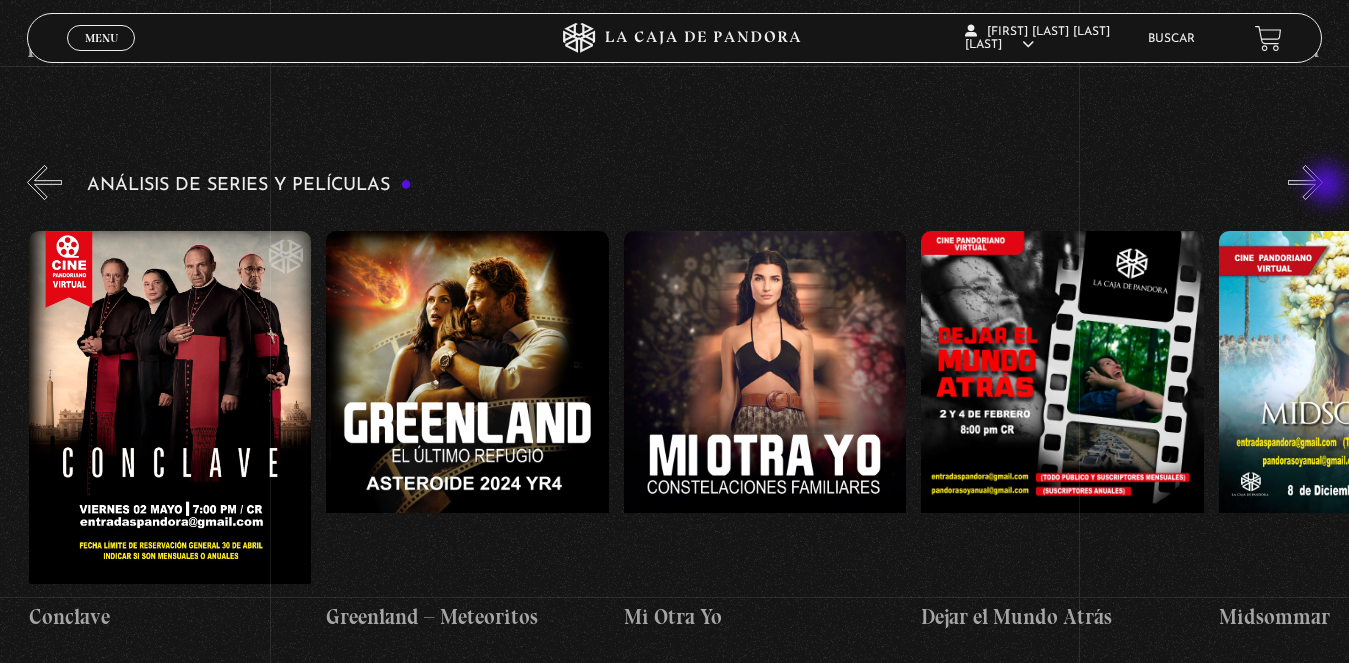 click on "»" at bounding box center [1305, 182] 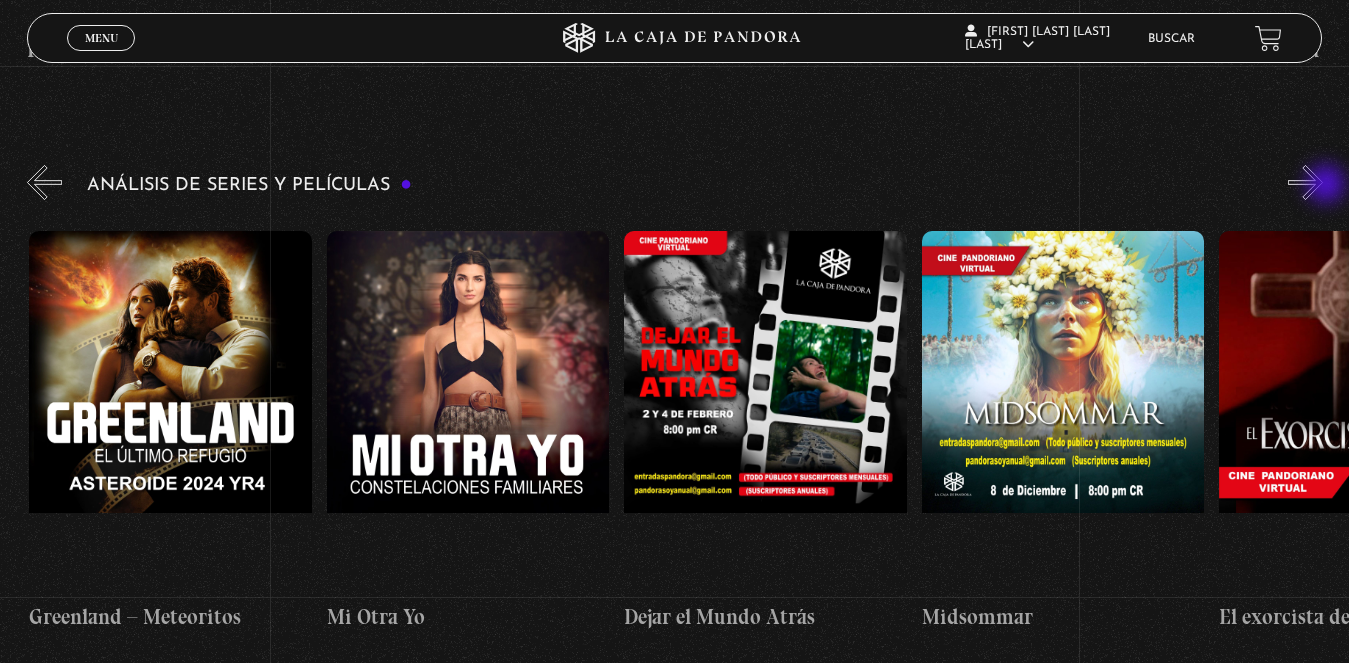 click on "»" at bounding box center [1305, 182] 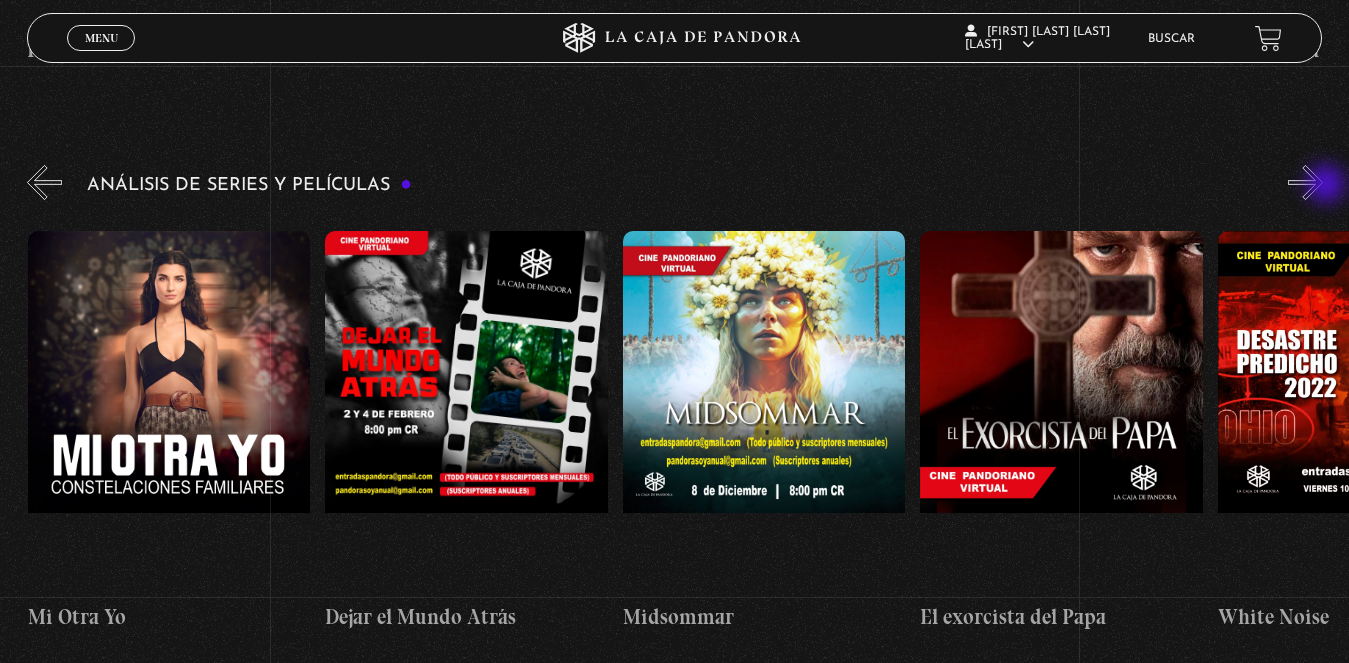click on "»" at bounding box center [1305, 182] 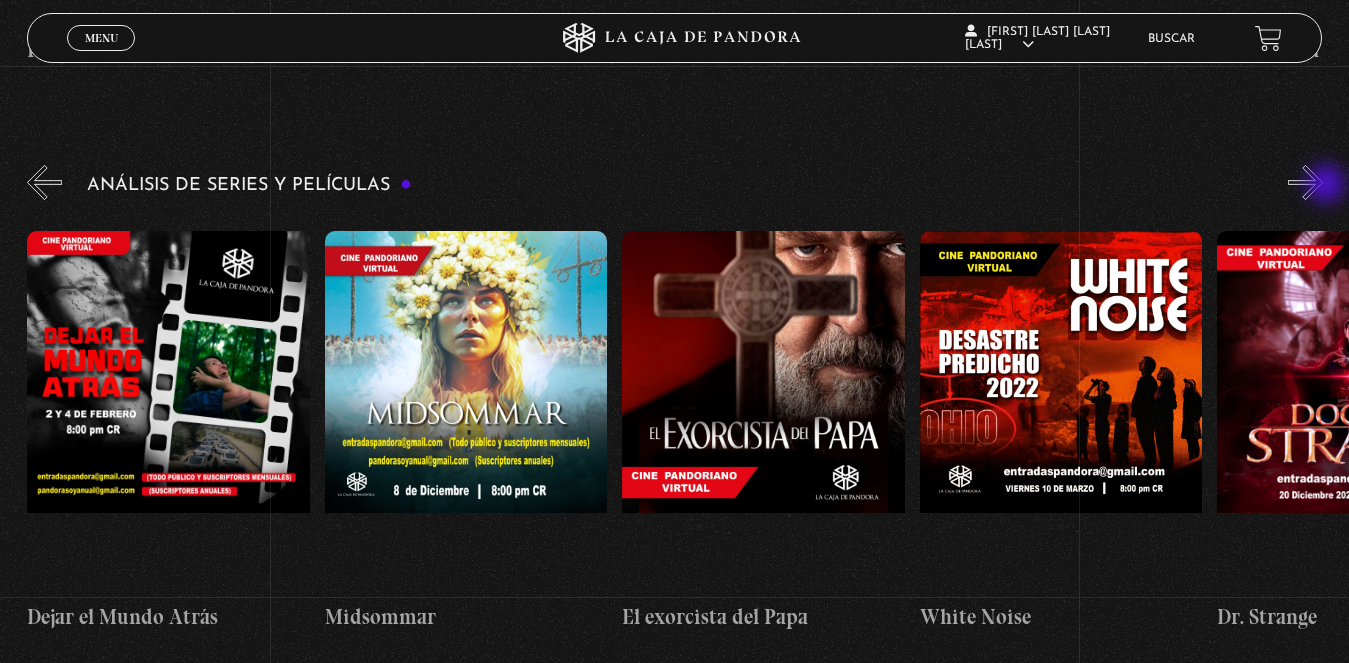 click on "»" at bounding box center (1305, 182) 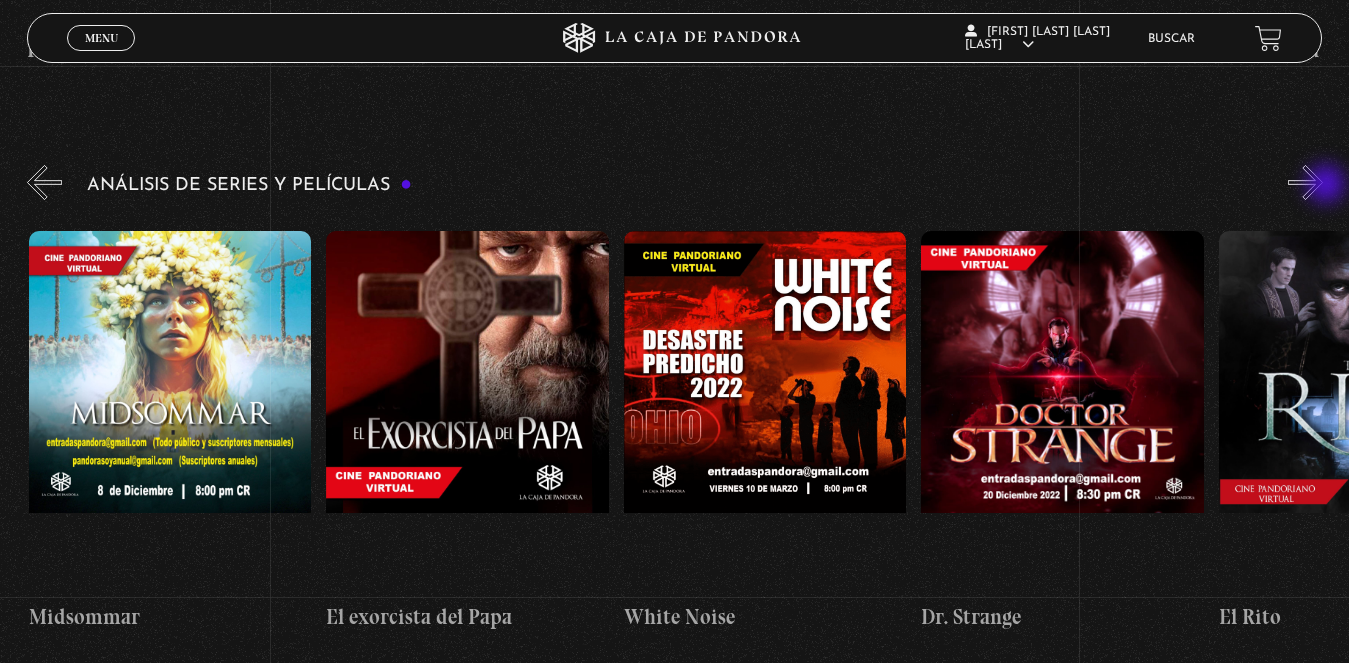 scroll, scrollTop: 0, scrollLeft: 1487, axis: horizontal 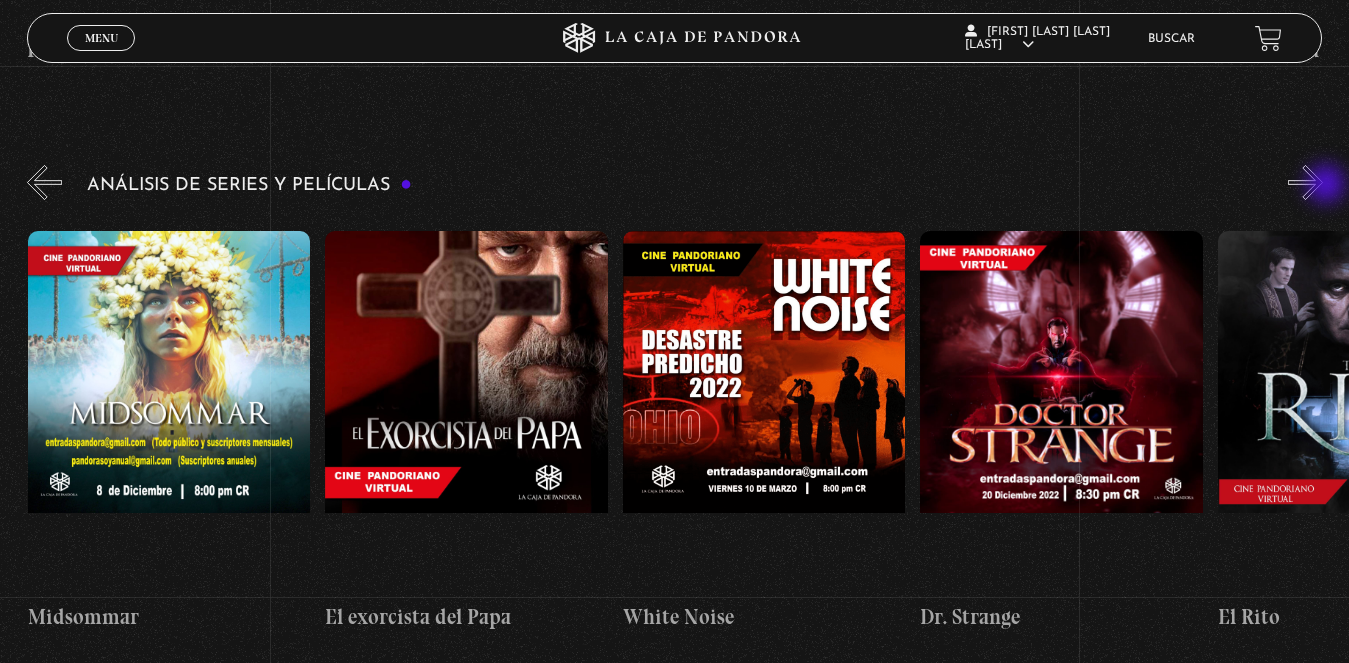click on "»" at bounding box center [1305, 182] 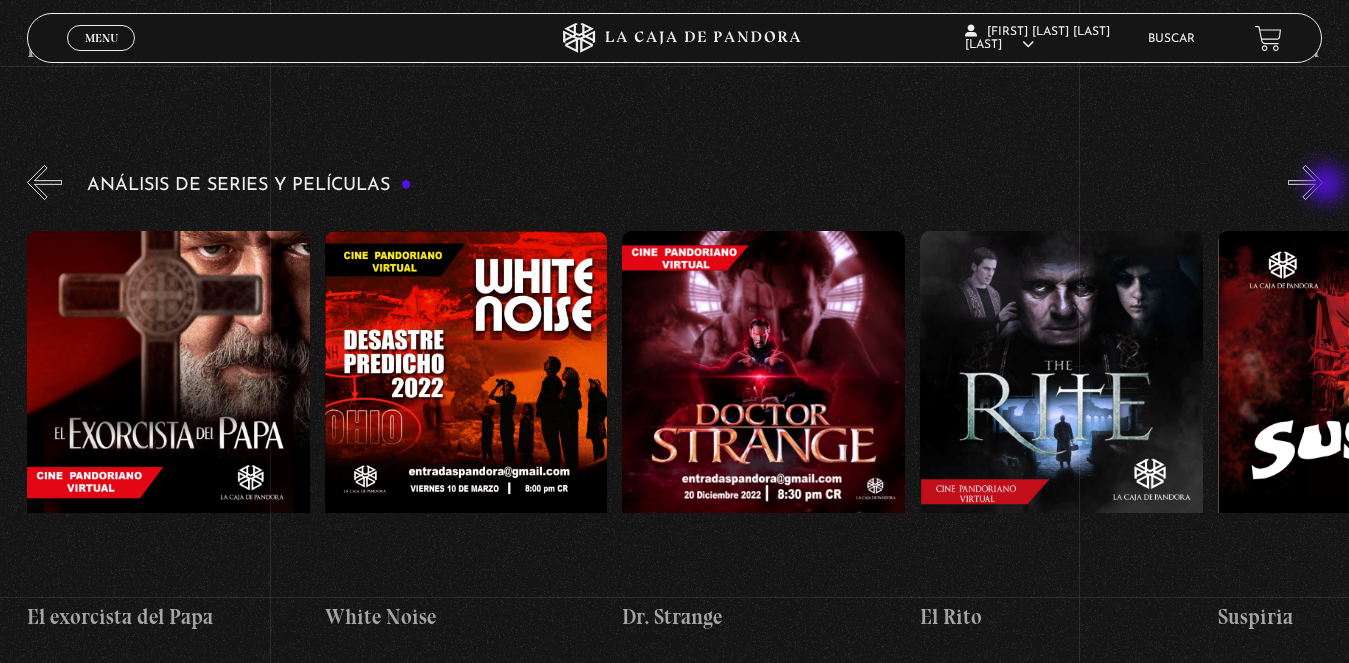 click on "»" at bounding box center [1305, 182] 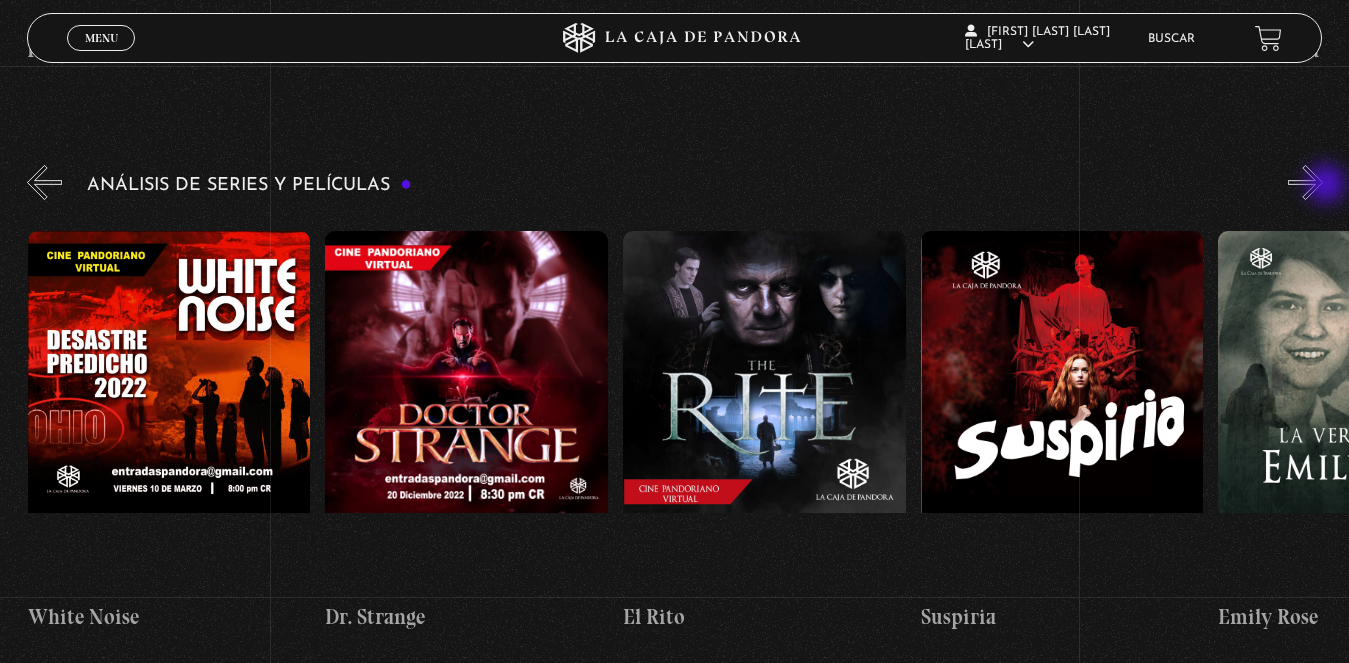 click on "»" at bounding box center [1305, 182] 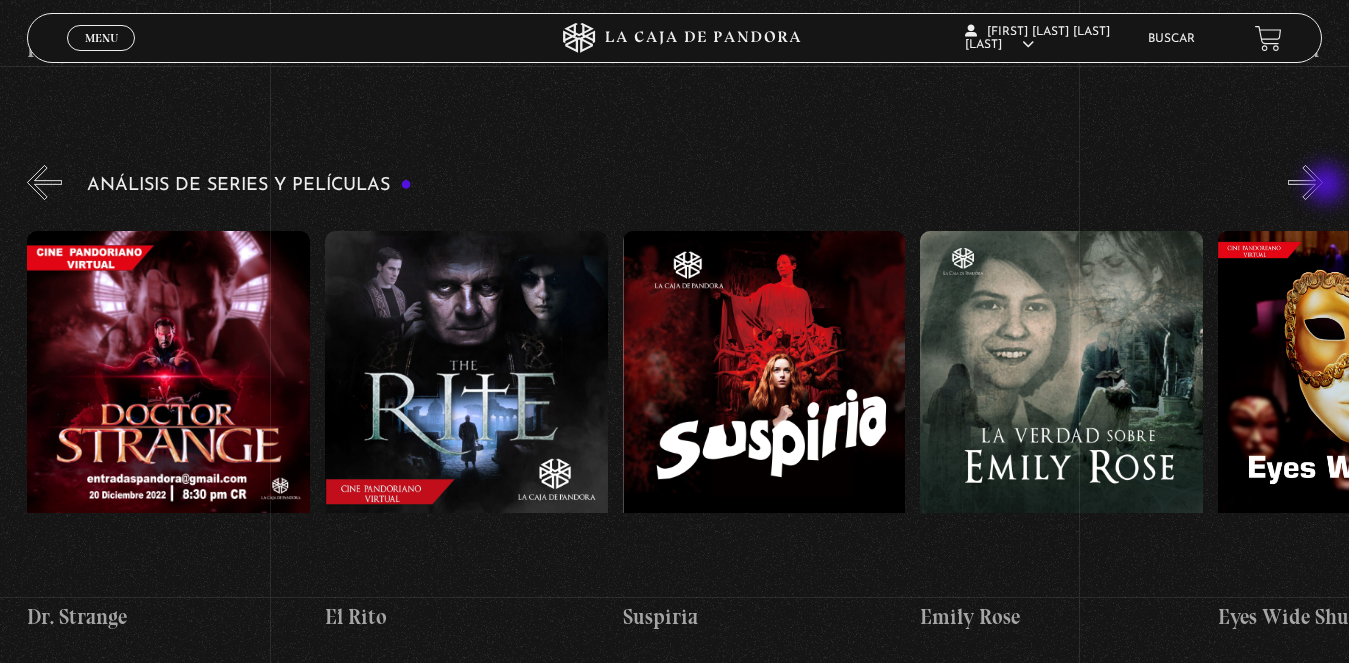 click on "»" at bounding box center (1305, 182) 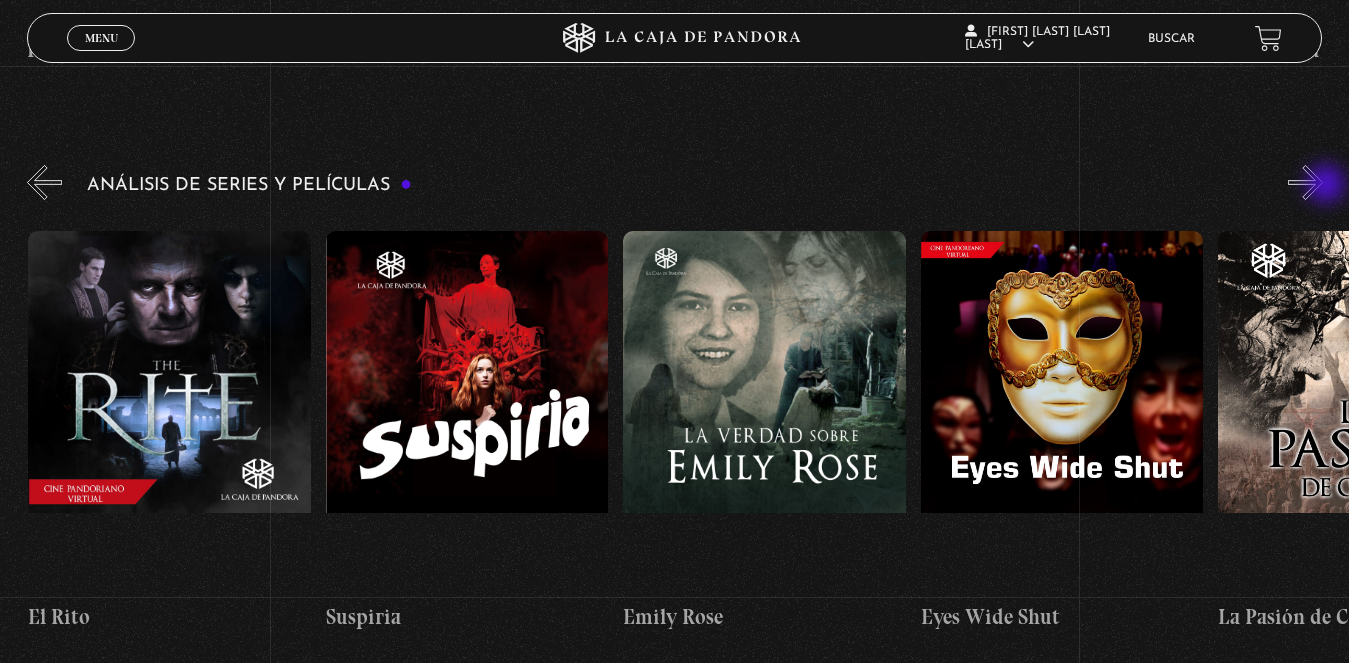 scroll, scrollTop: 0, scrollLeft: 2678, axis: horizontal 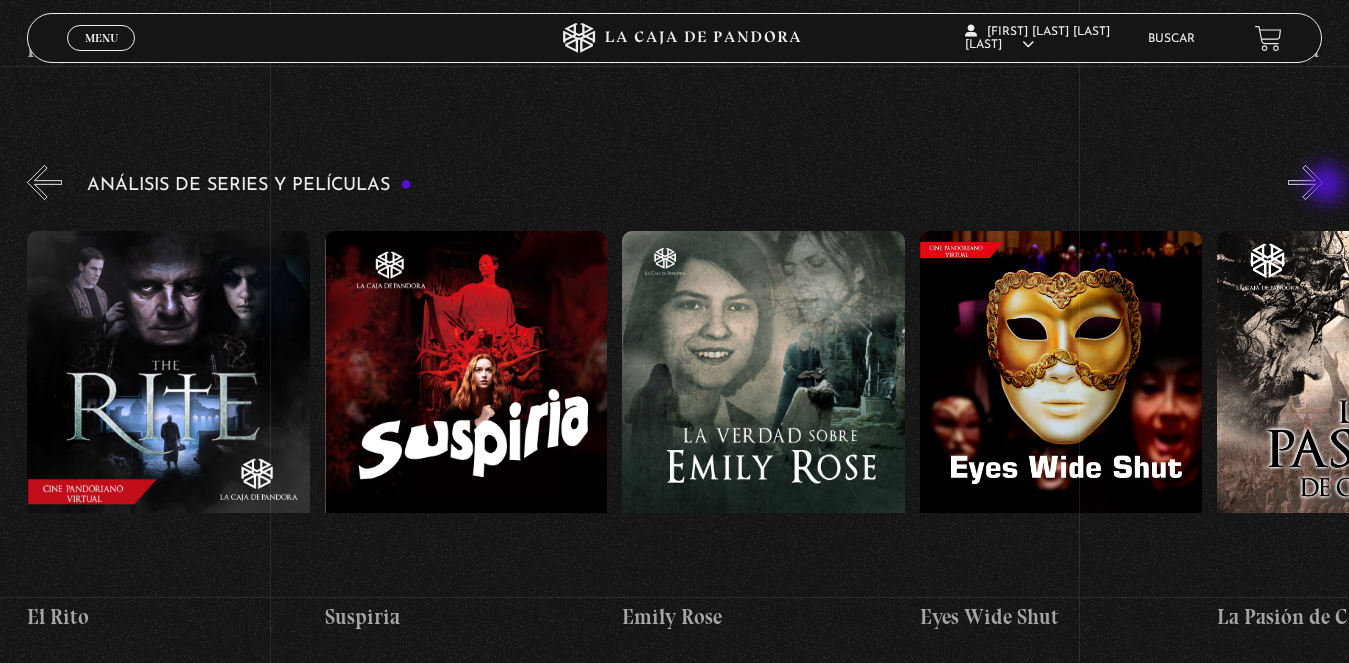 click on "»" at bounding box center (1305, 182) 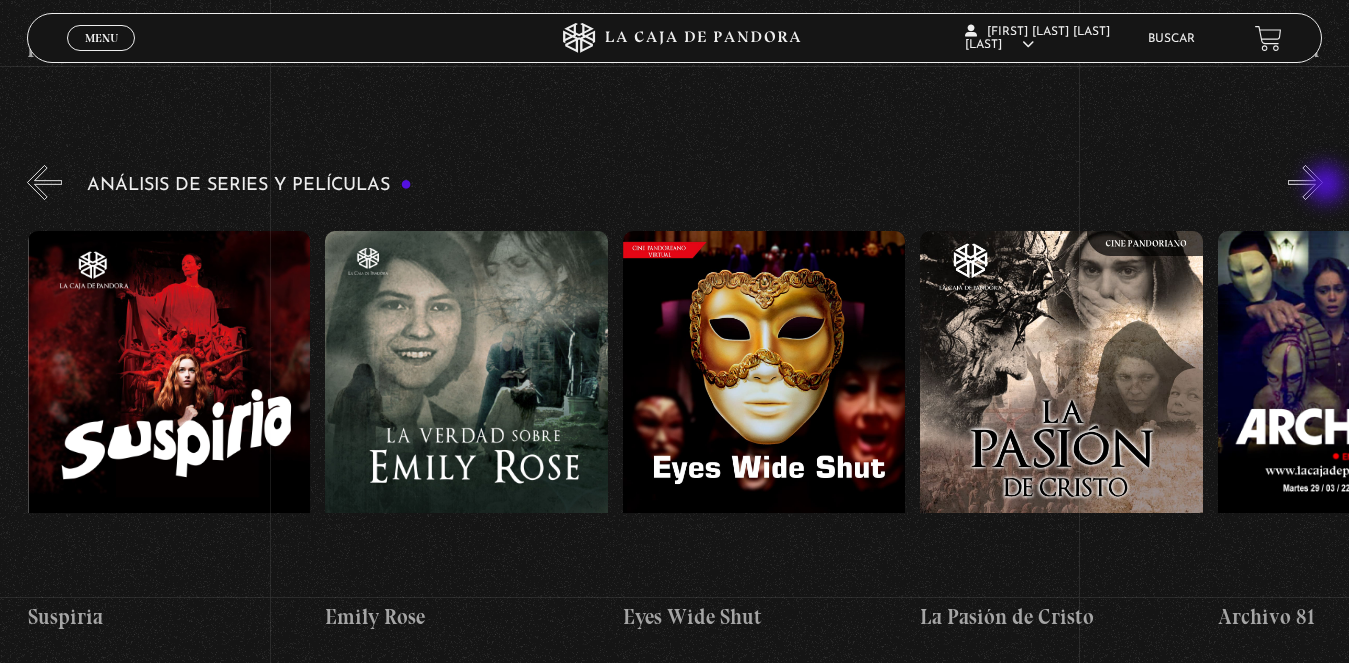 click on "»" at bounding box center (1305, 182) 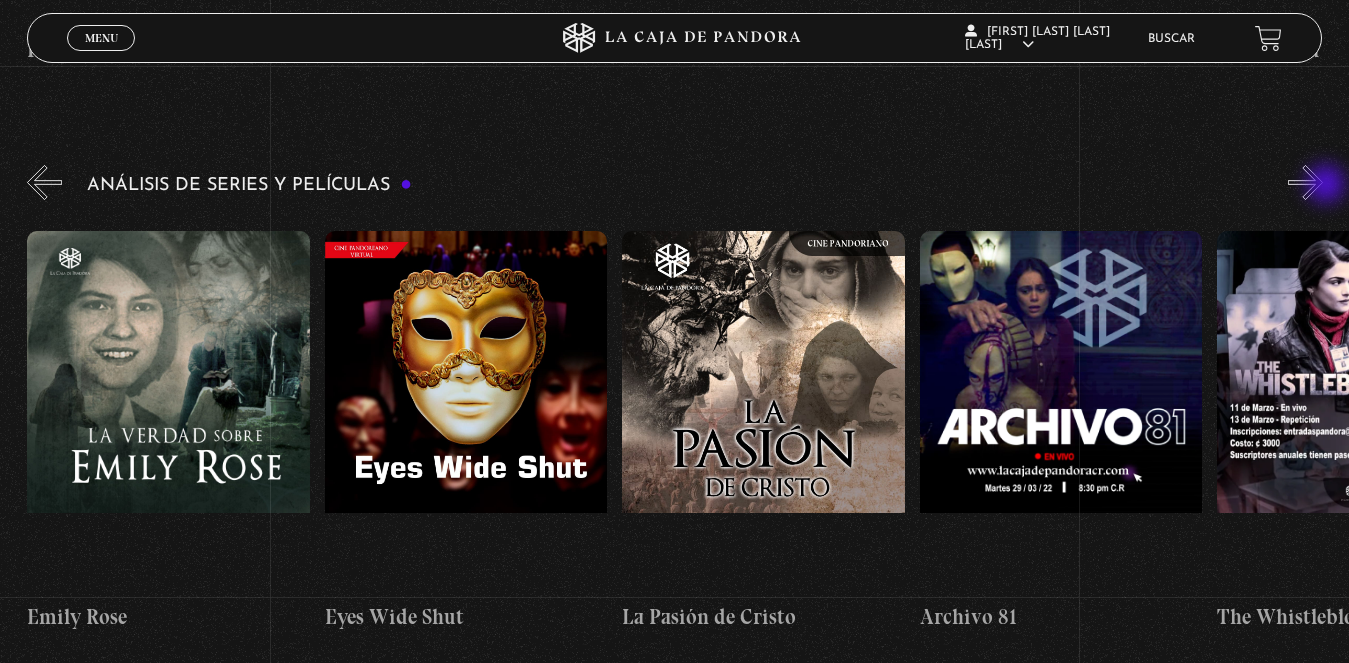 click on "»" at bounding box center [1305, 182] 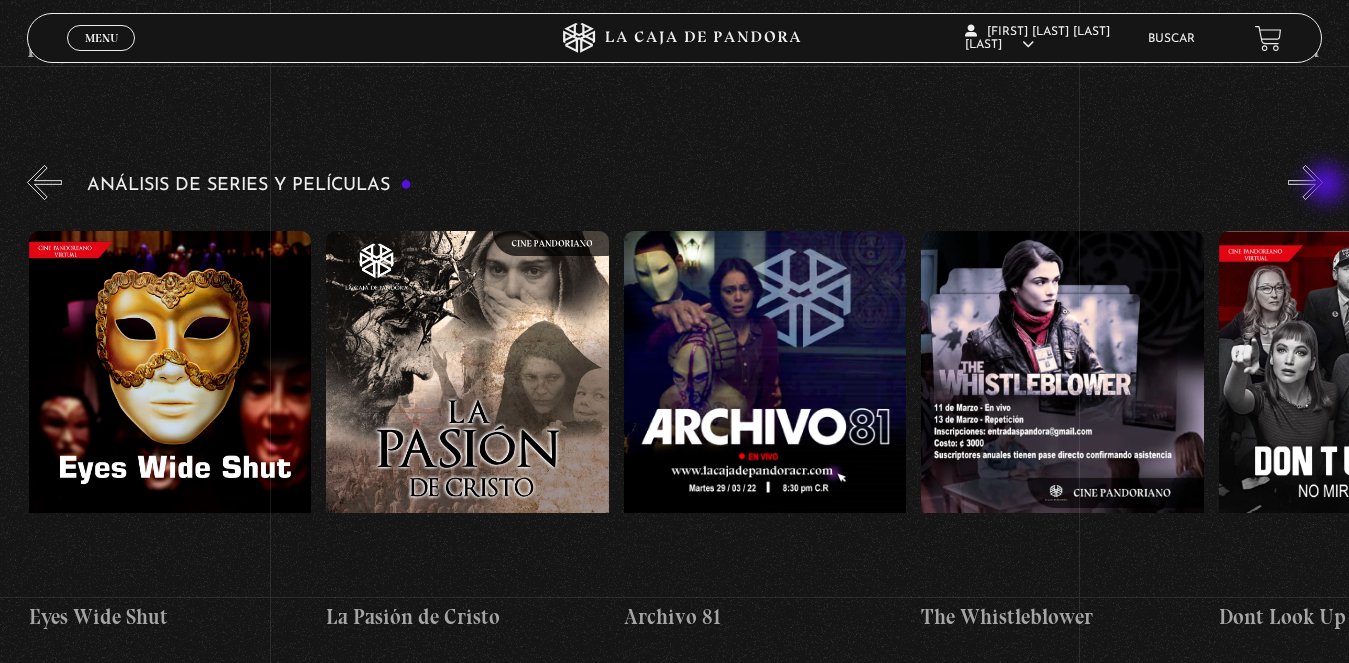 scroll, scrollTop: 0, scrollLeft: 3570, axis: horizontal 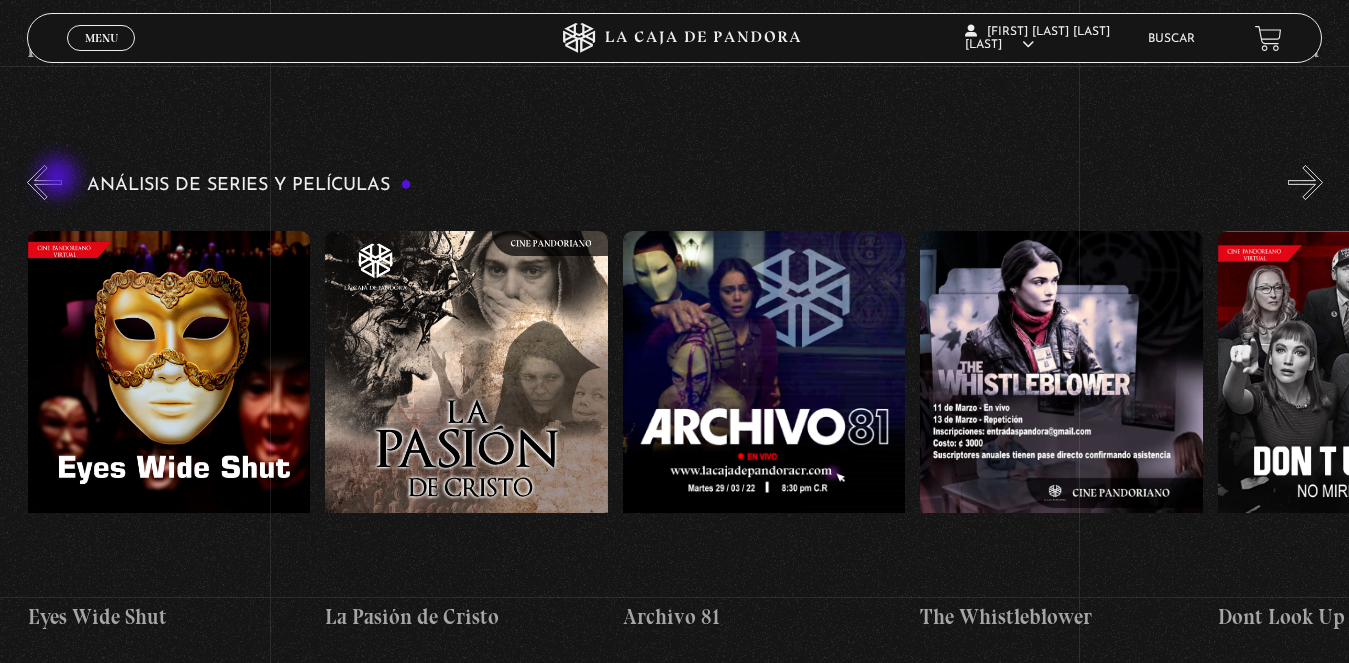 click on "«" at bounding box center (44, 182) 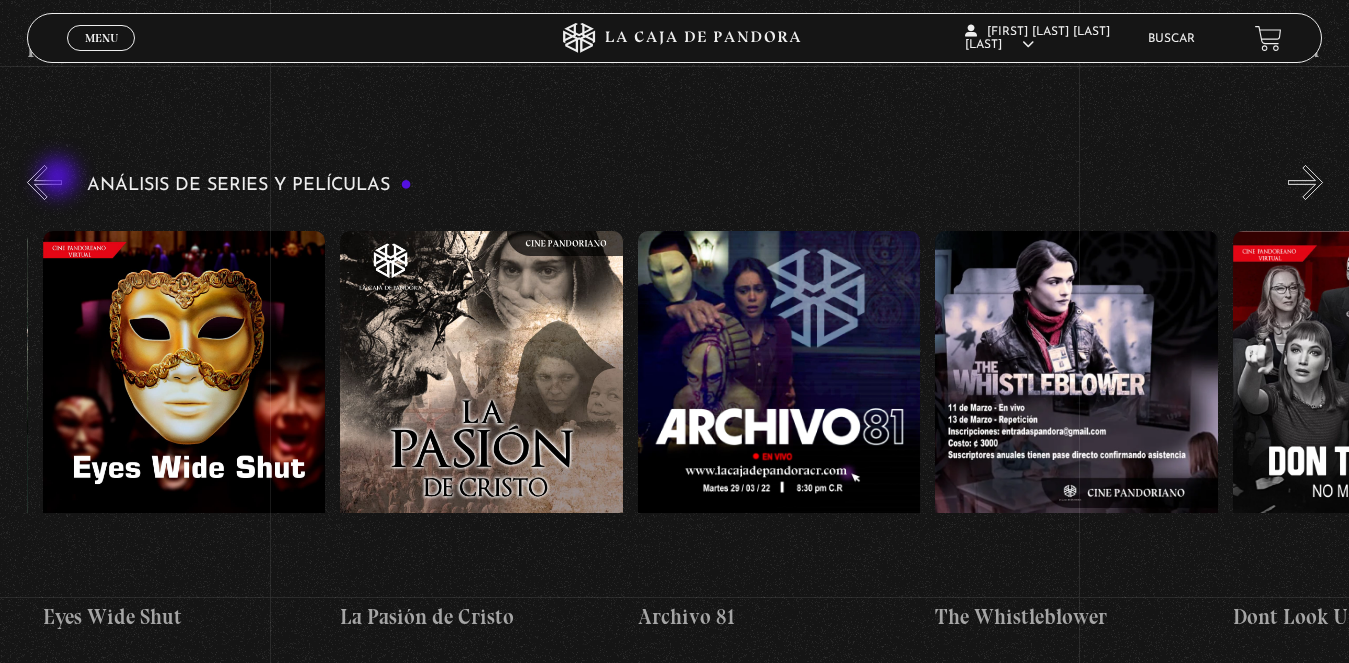 click on "«" at bounding box center (44, 182) 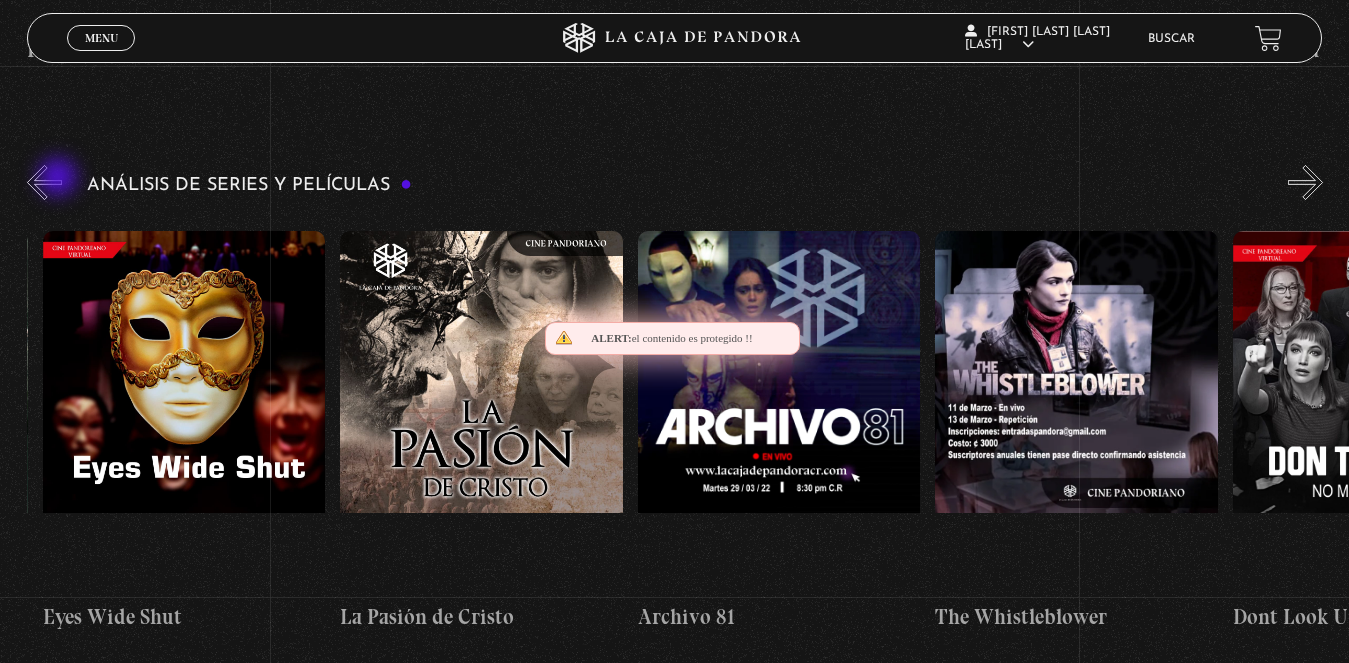 click on "«" at bounding box center (44, 182) 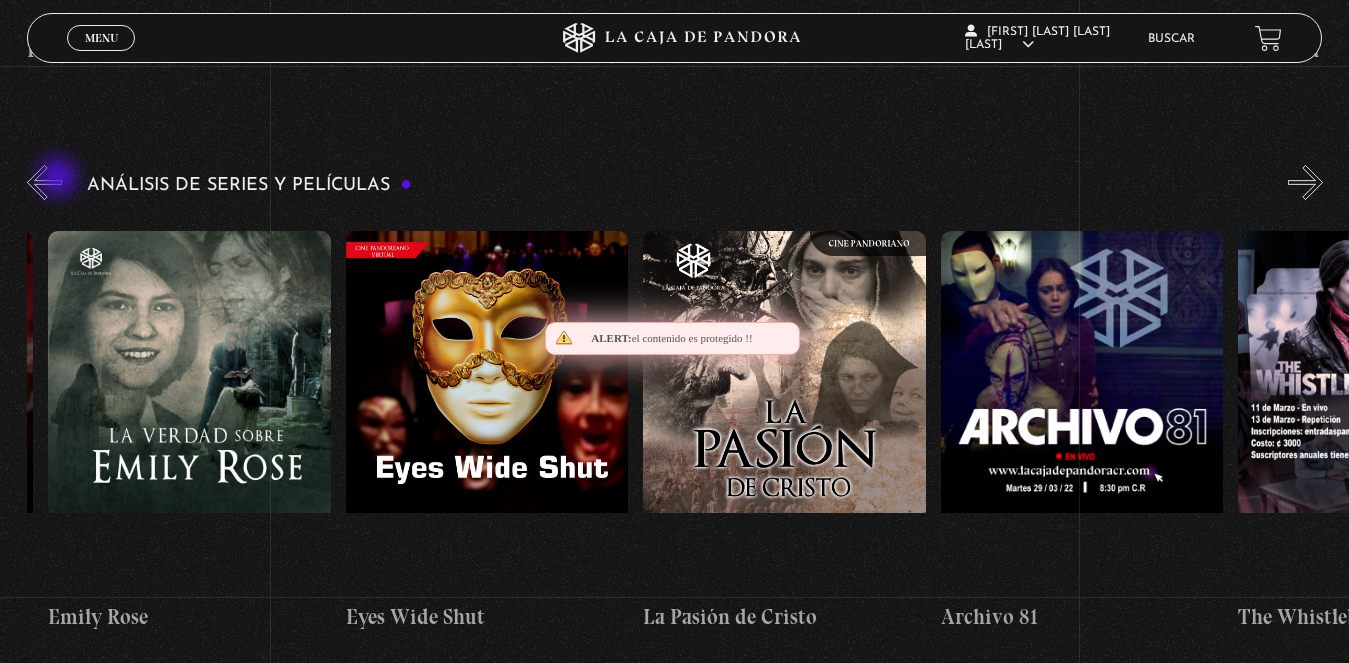 click on "«" at bounding box center (44, 182) 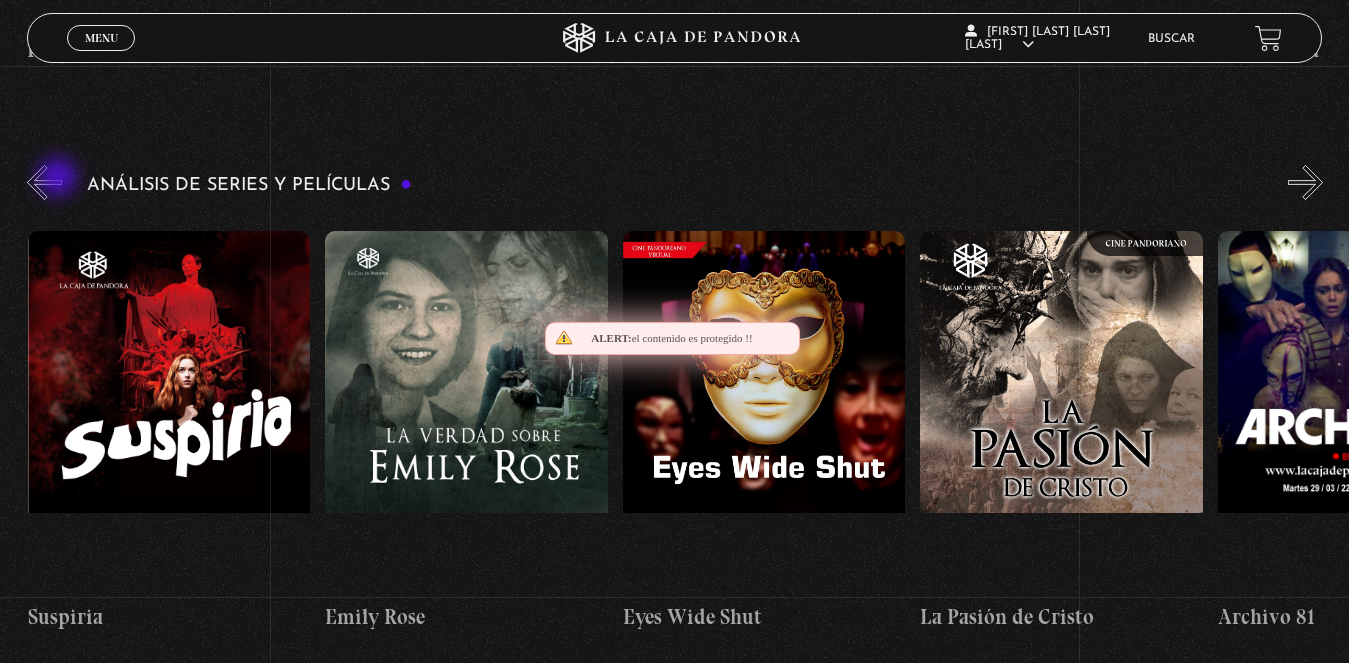 click on "«" at bounding box center [44, 182] 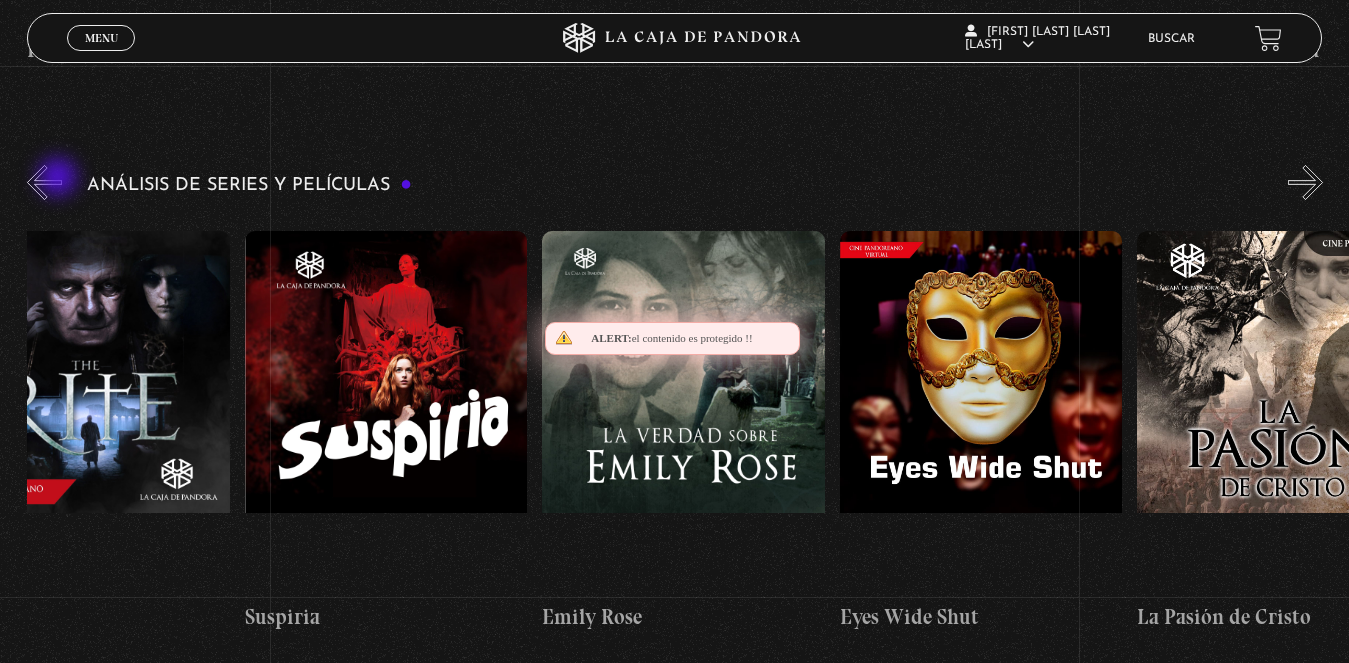 click on "«" at bounding box center [44, 182] 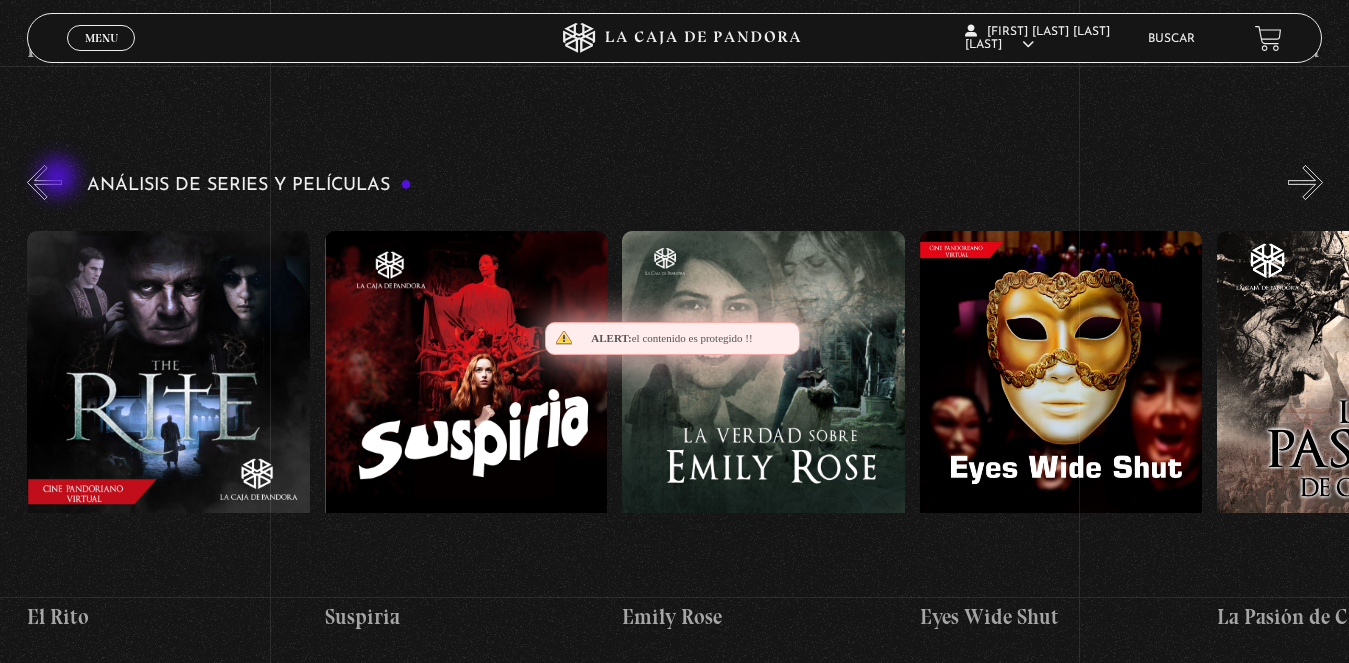 click on "«" at bounding box center (44, 182) 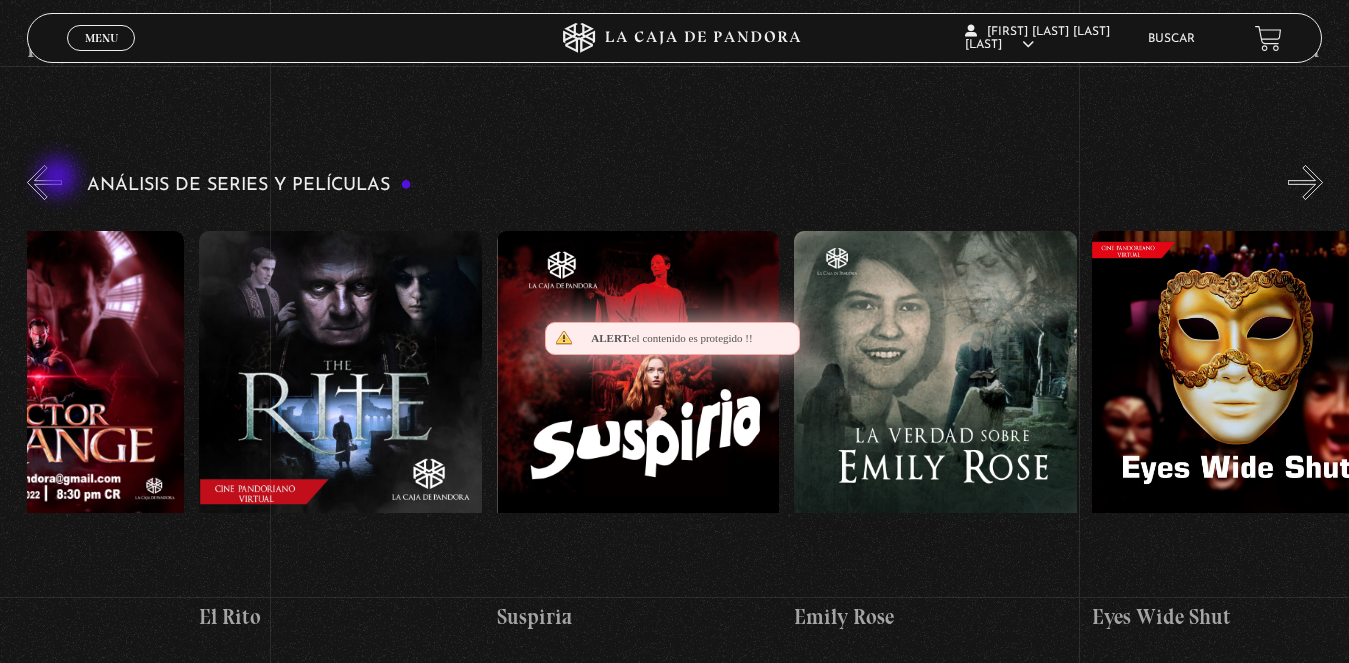 click on "«" at bounding box center (44, 182) 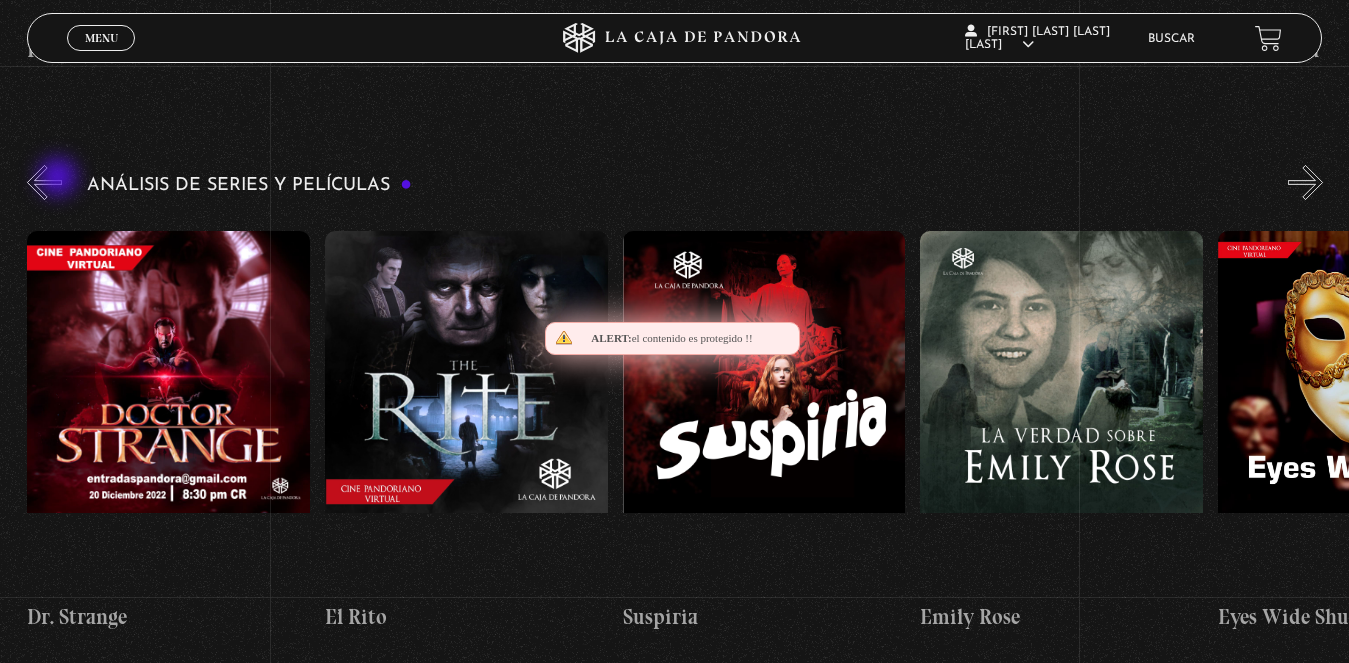 click on "«" at bounding box center [44, 182] 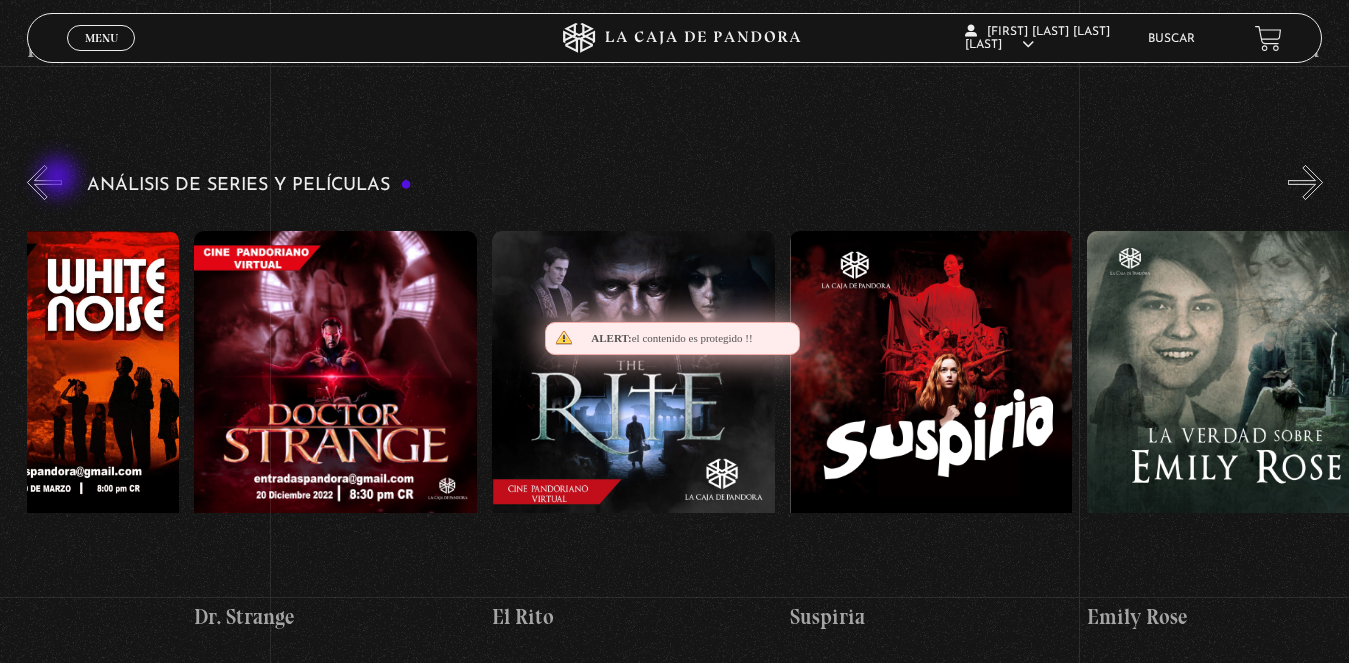 click on "«" at bounding box center (44, 182) 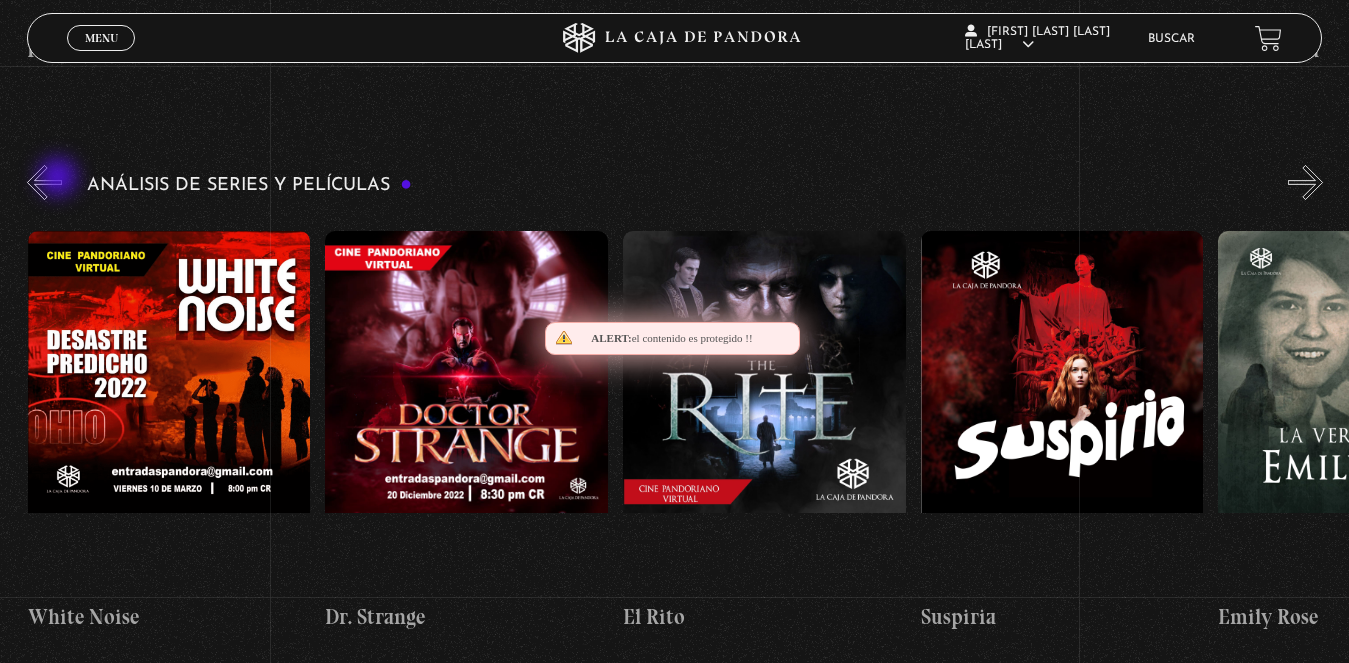 click on "«" at bounding box center [44, 182] 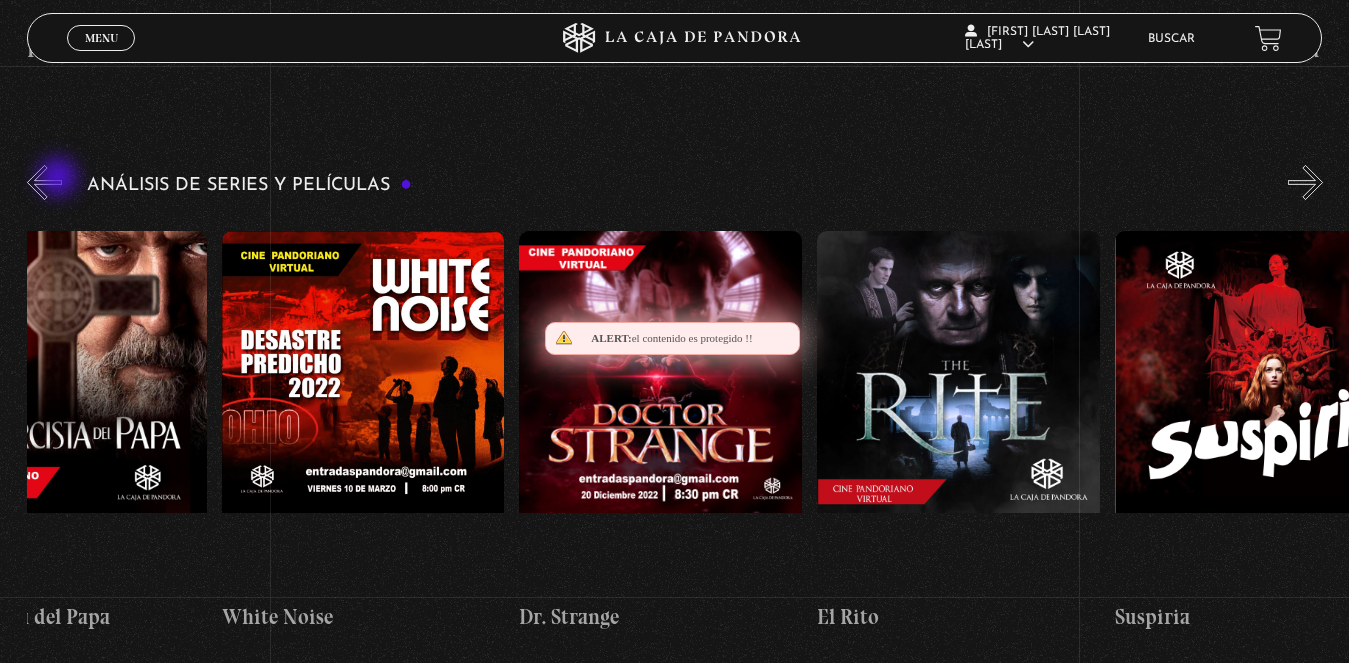 click on "«" at bounding box center (44, 182) 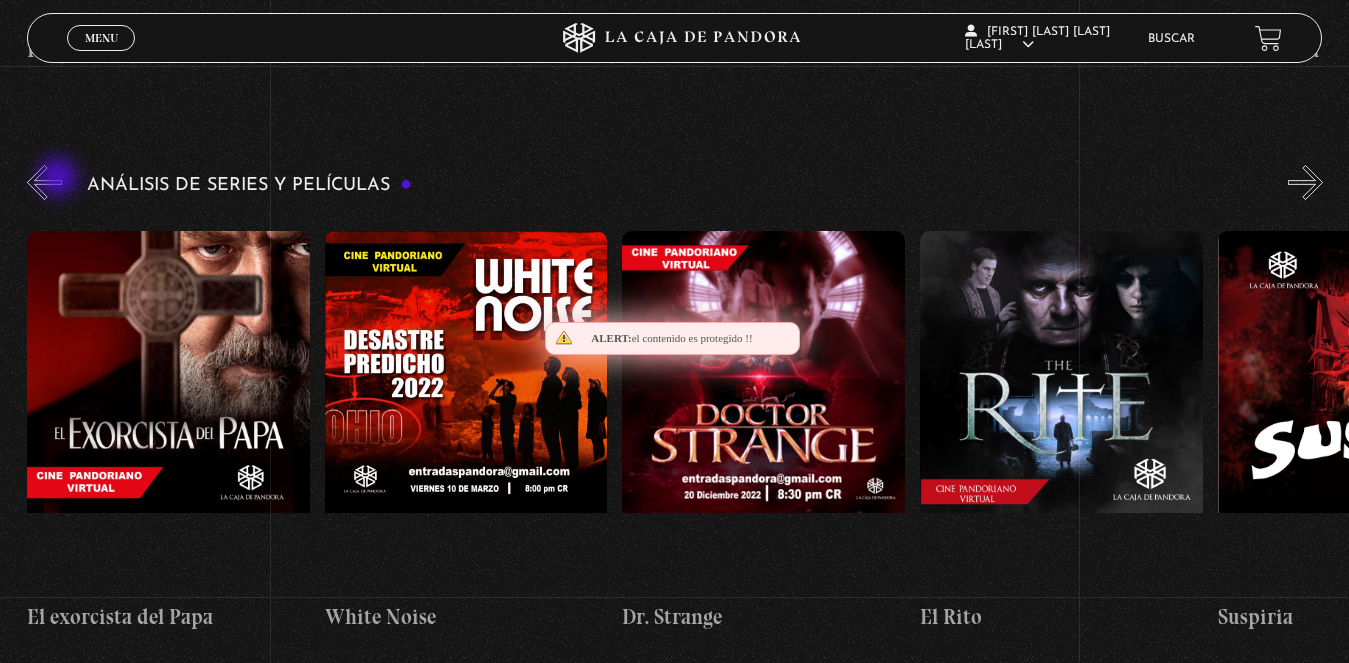 click on "«" at bounding box center [44, 182] 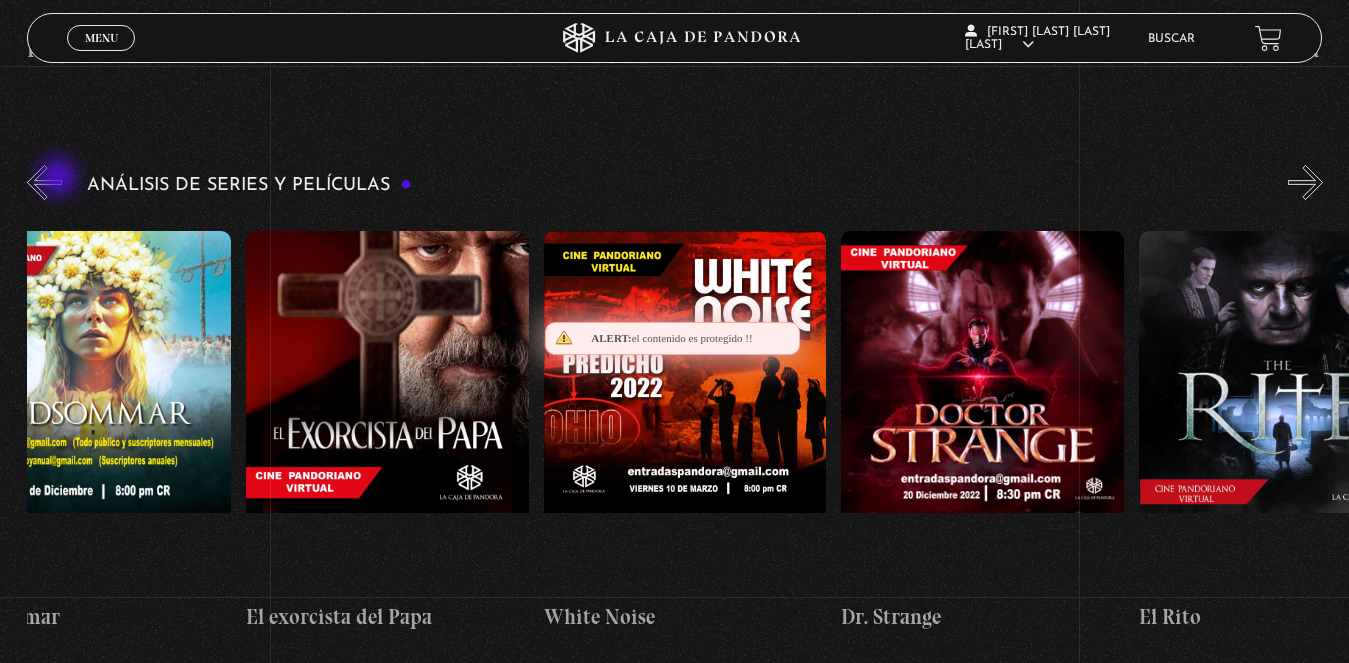 click on "«" at bounding box center [44, 182] 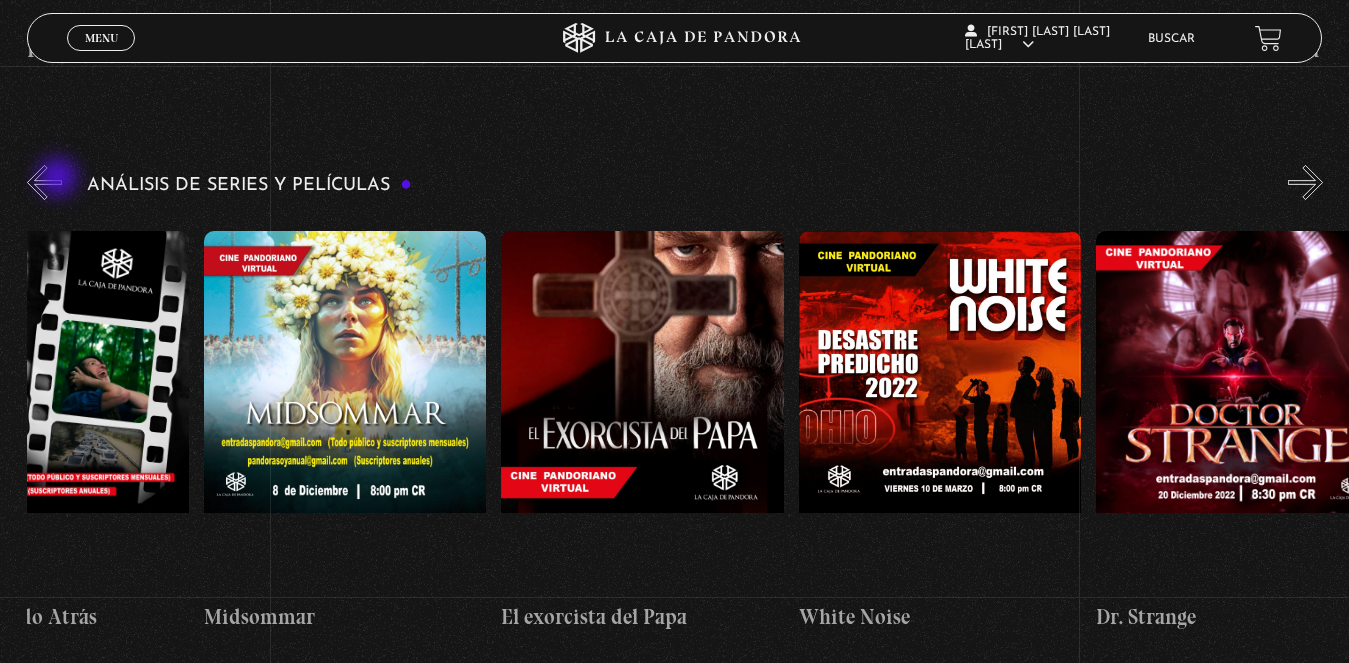 click on "«" at bounding box center (44, 182) 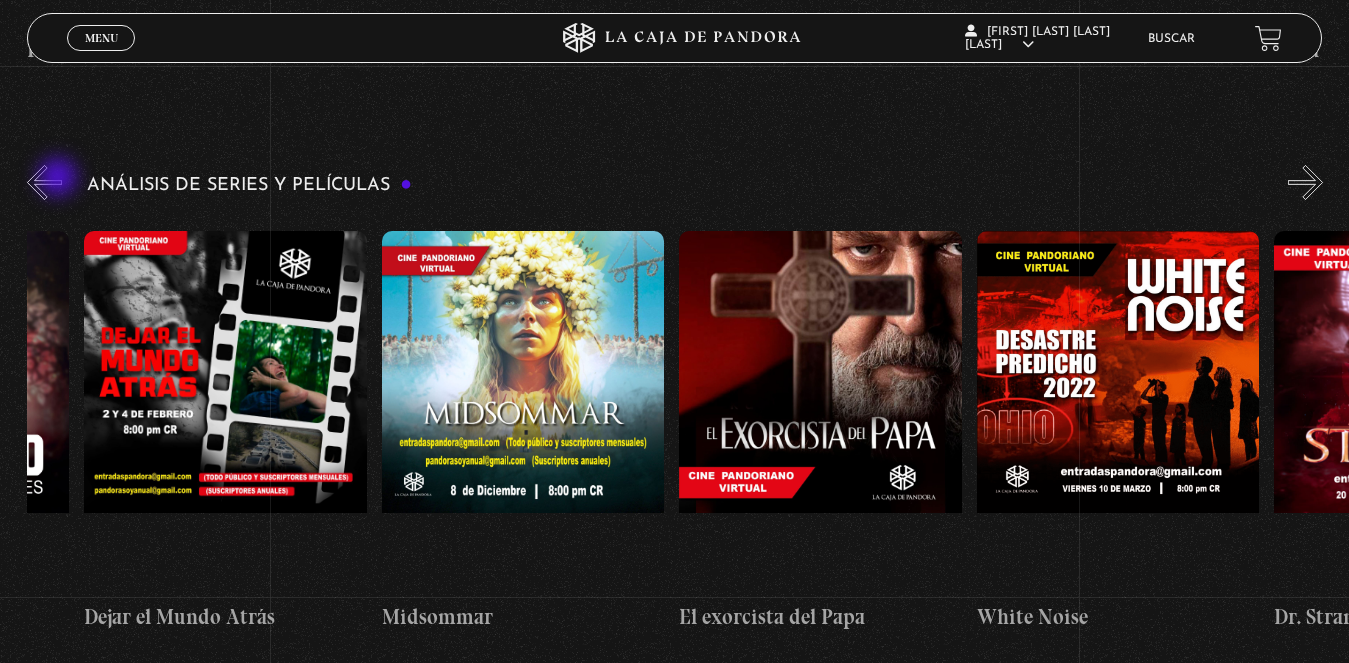 click on "«" at bounding box center [44, 182] 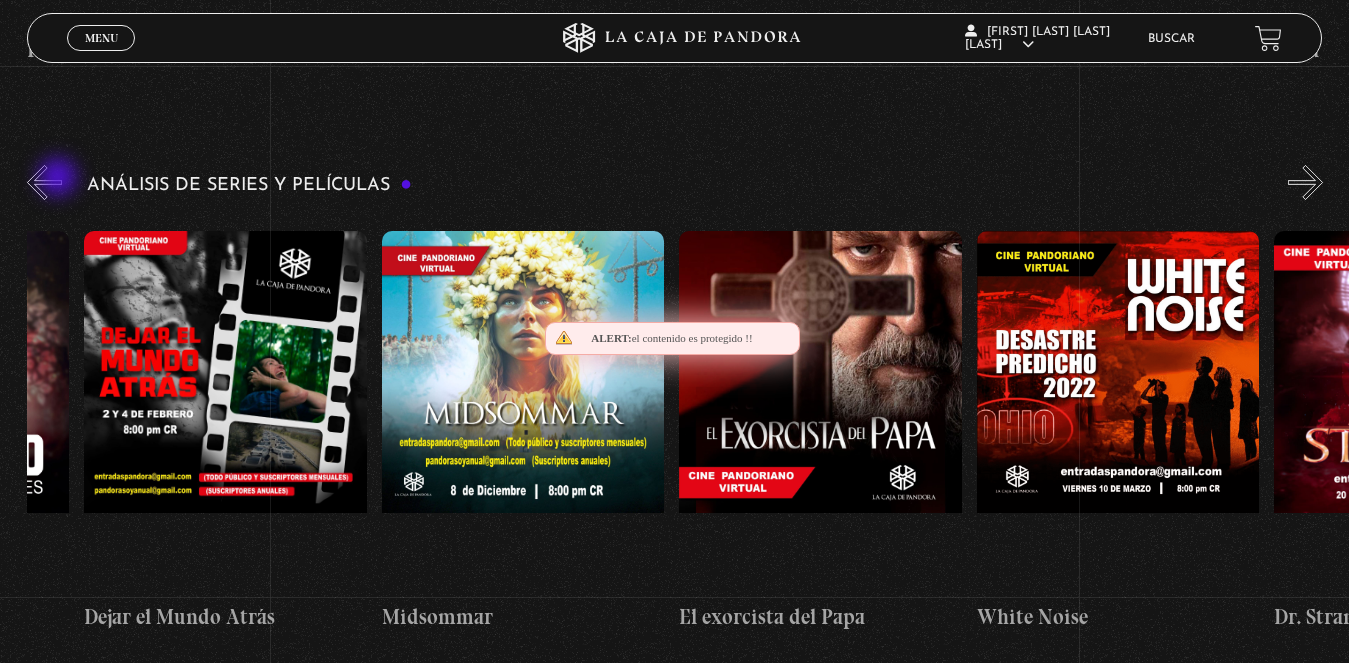scroll, scrollTop: 0, scrollLeft: 892, axis: horizontal 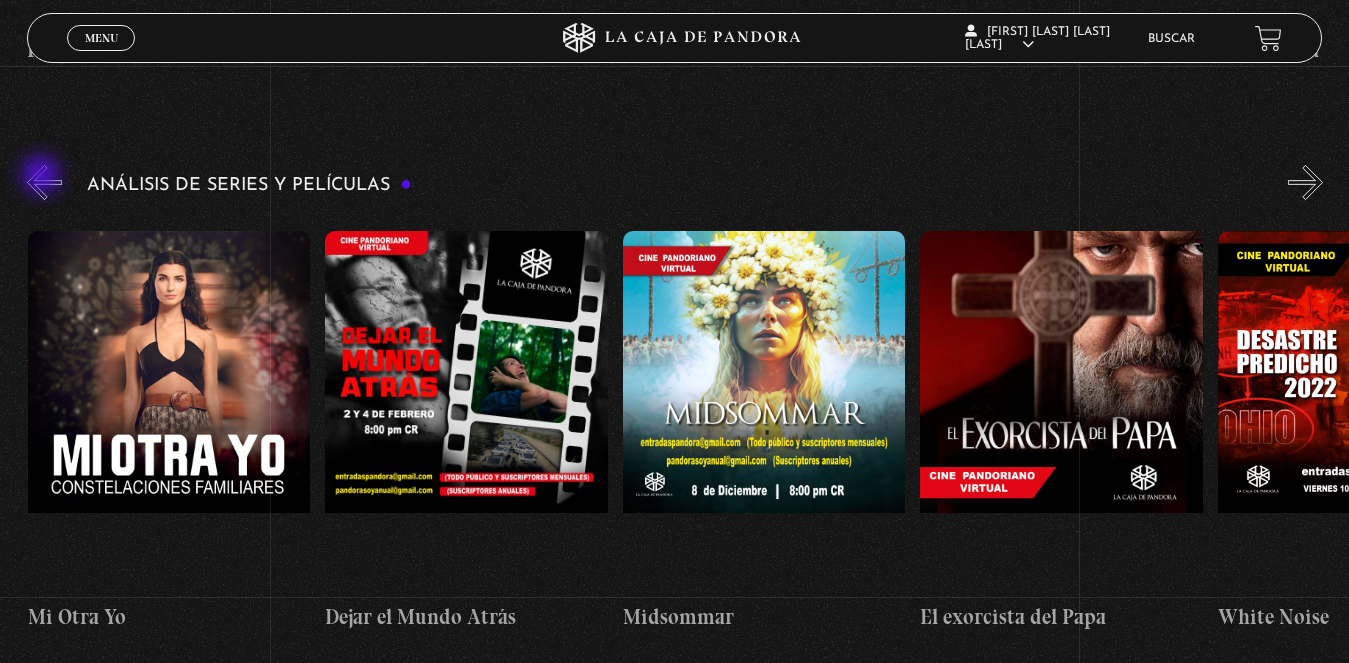 click on "«" at bounding box center (44, 182) 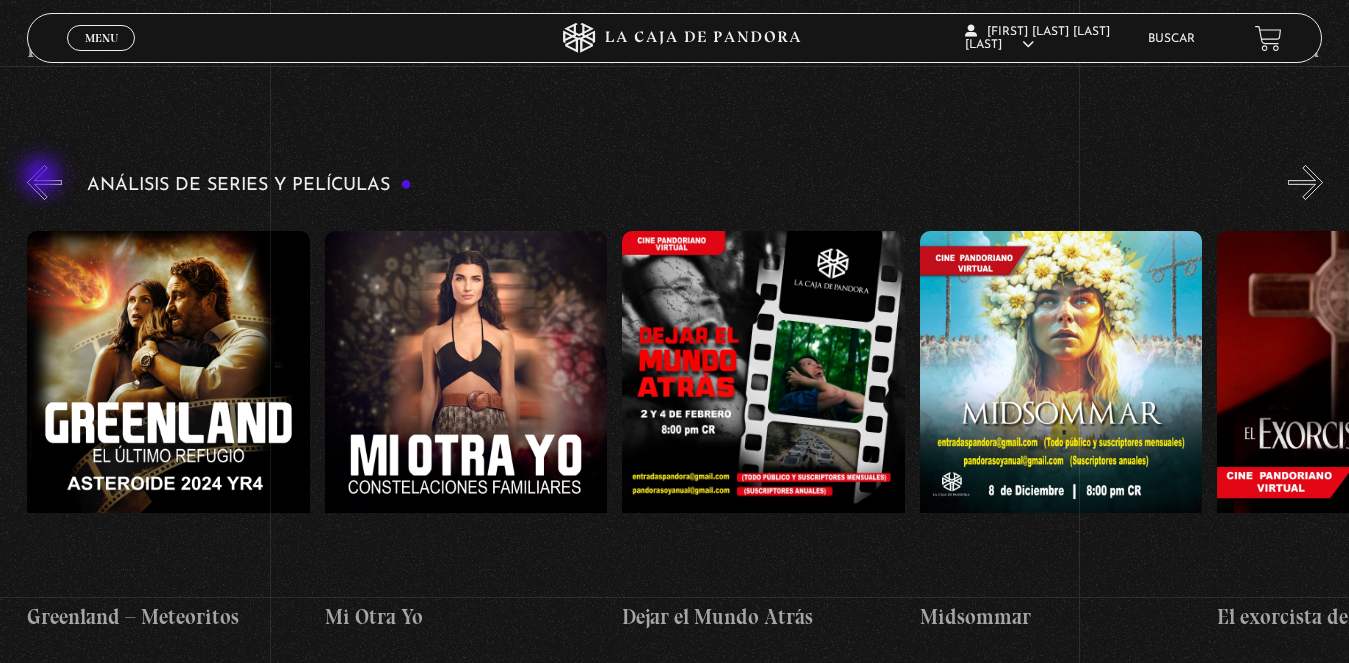 click on "«" at bounding box center (44, 182) 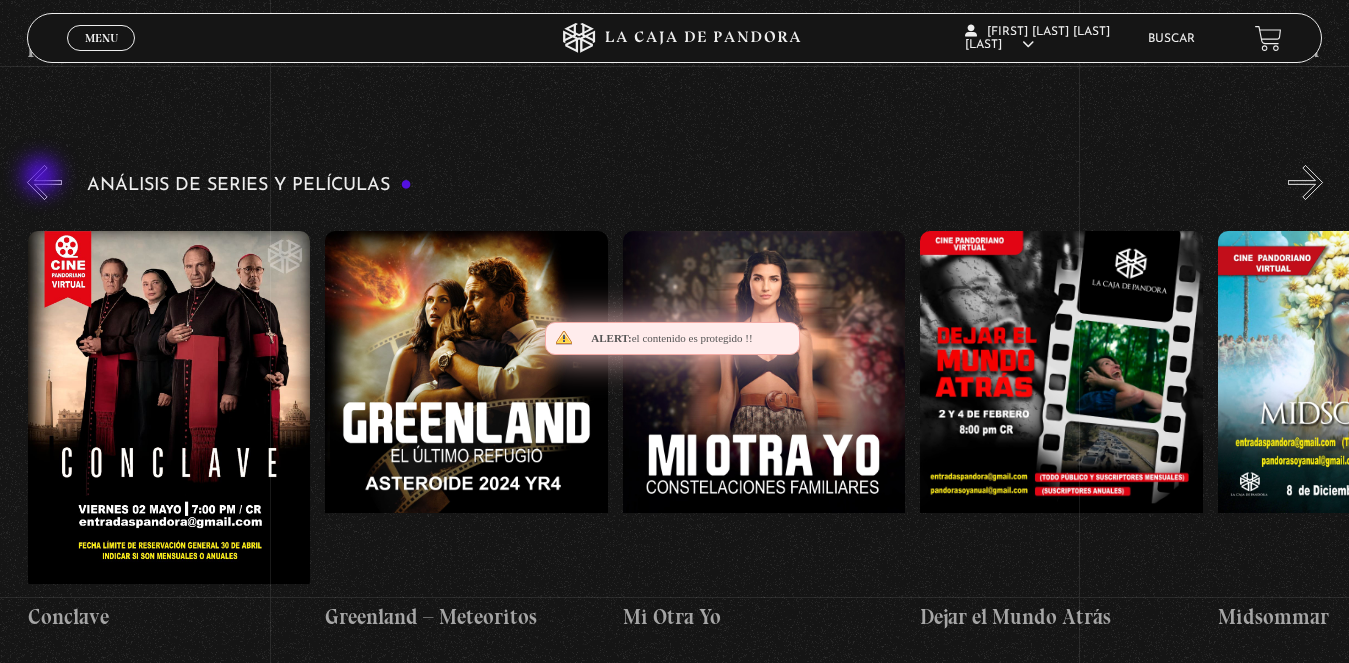click on "«" at bounding box center (44, 182) 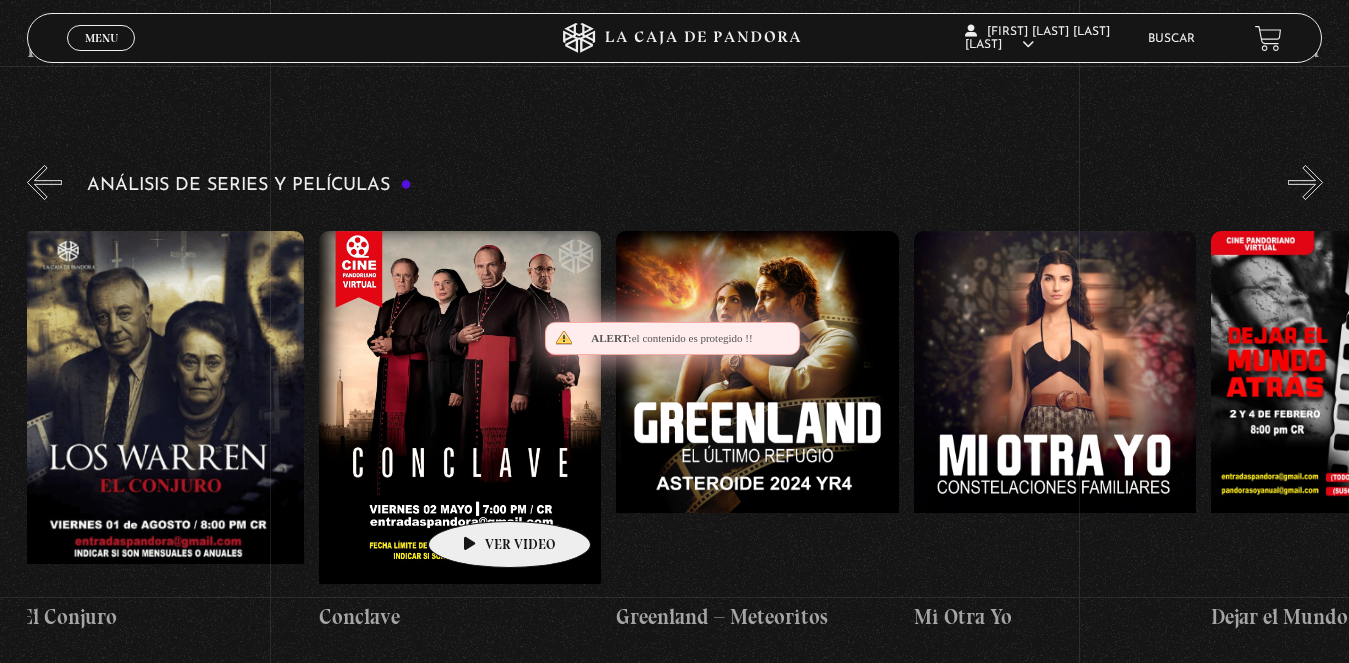 scroll, scrollTop: 0, scrollLeft: 0, axis: both 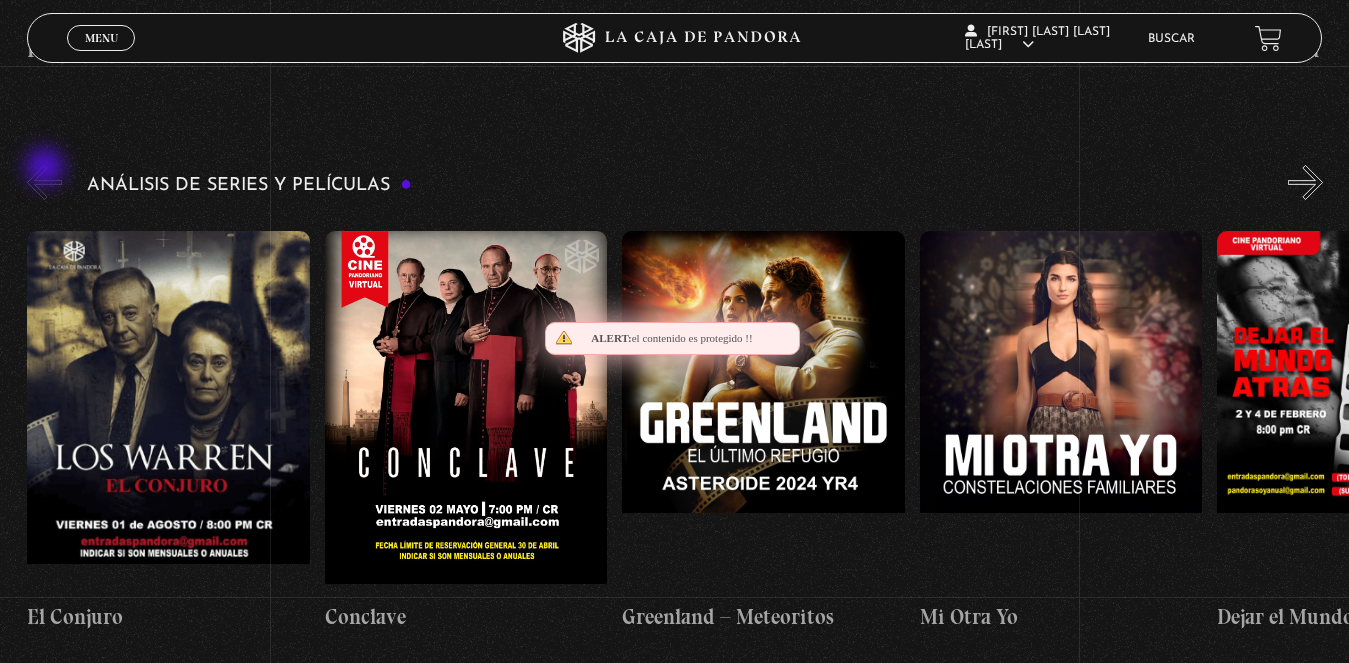 click on "«" at bounding box center [44, 182] 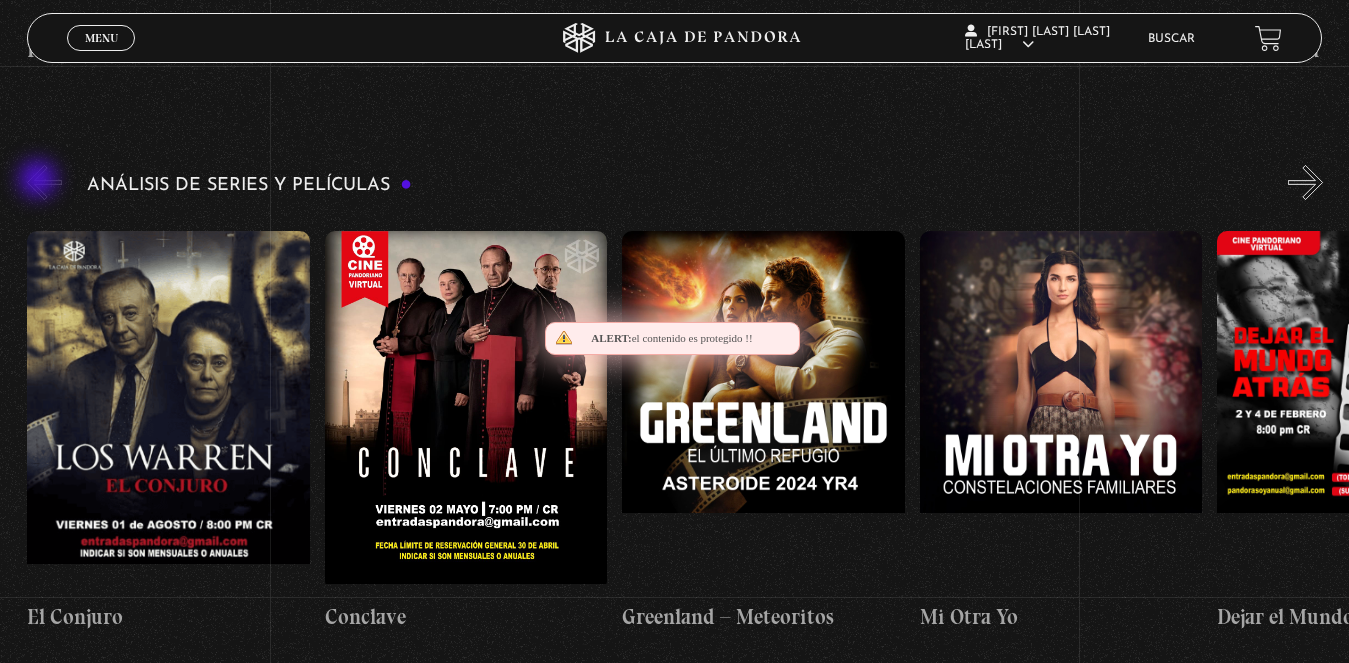 click on "«" at bounding box center [44, 182] 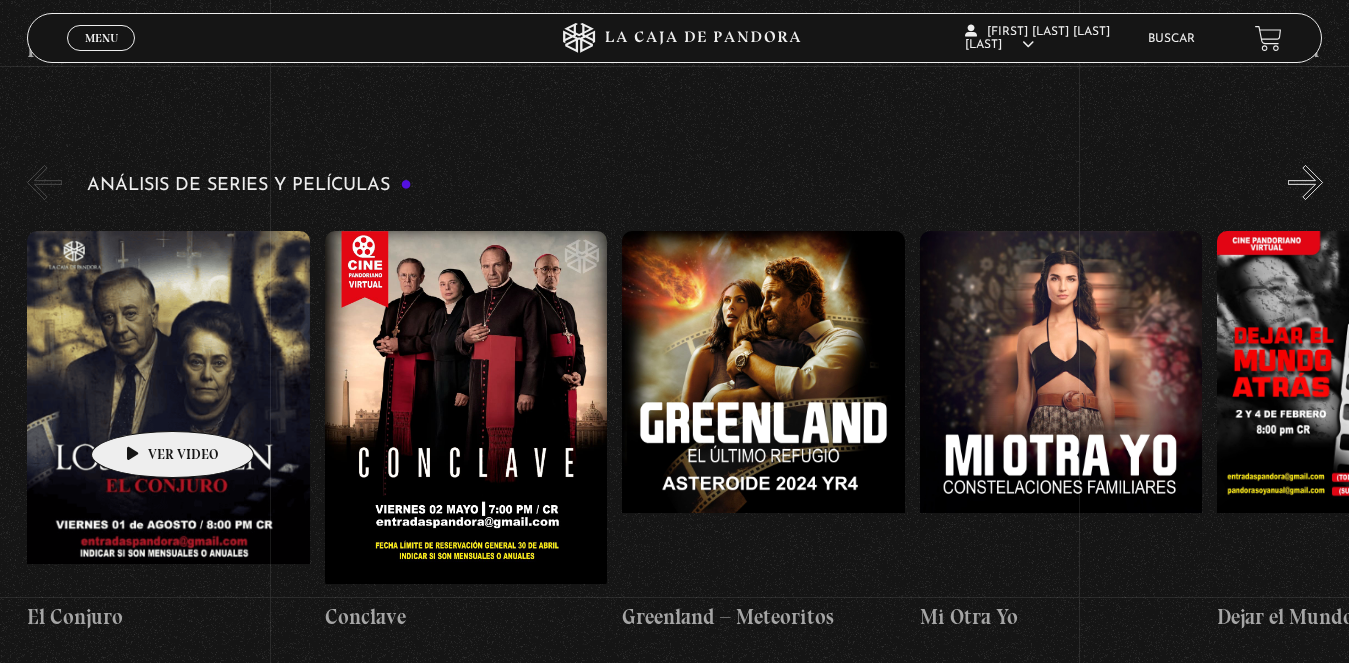 click at bounding box center [168, 411] 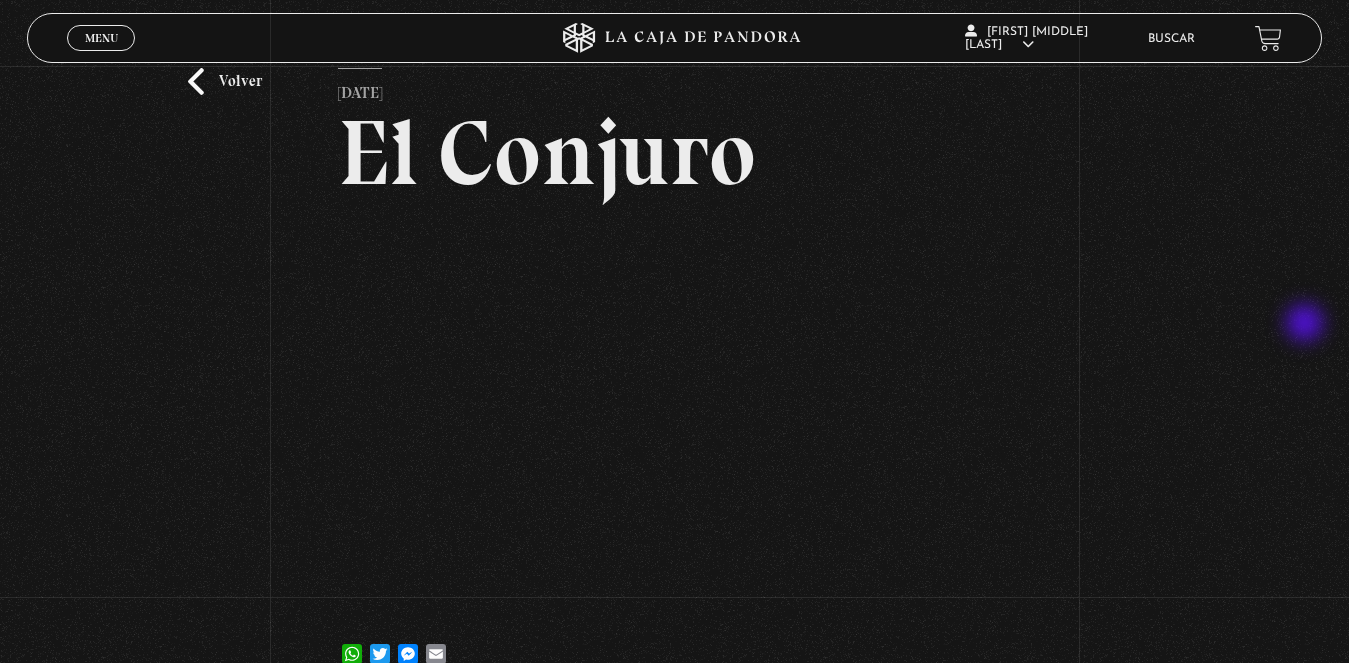 scroll, scrollTop: 100, scrollLeft: 0, axis: vertical 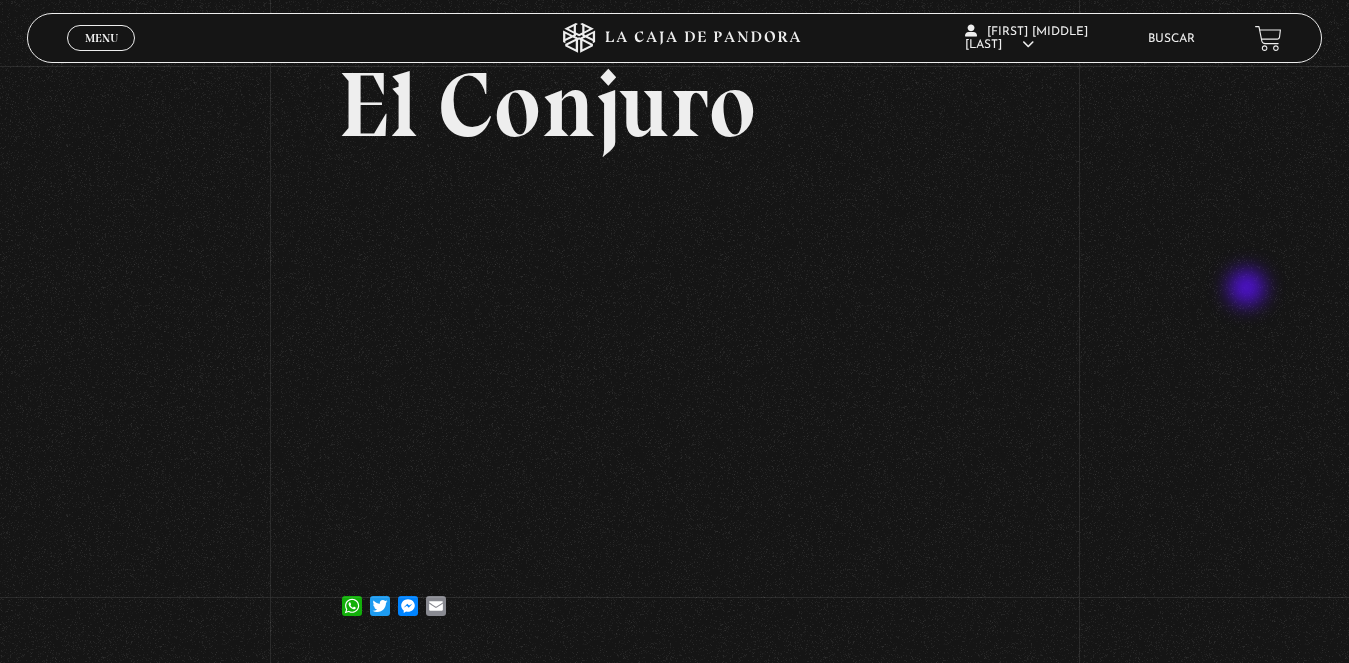 click on "Volver
[DATE]
El Conjuro
WhatsApp Twitter Messenger Email" at bounding box center (674, 302) 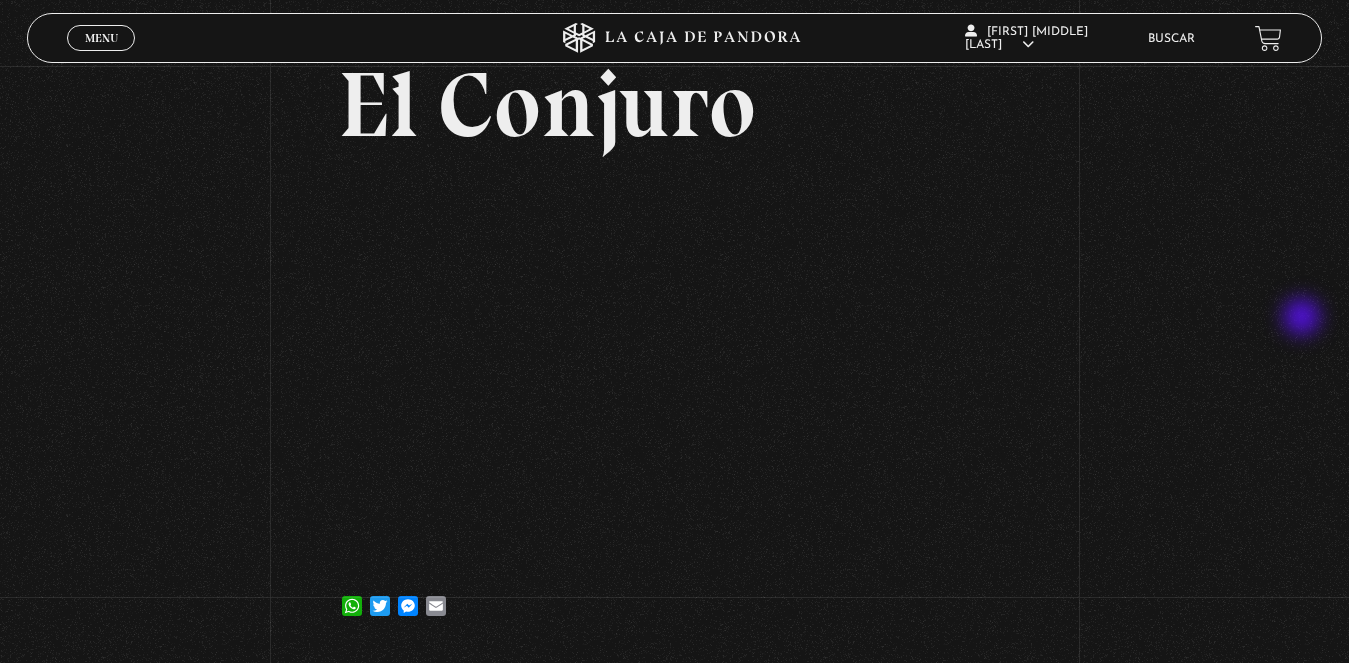 click on "Volver
[DATE]
El Conjuro
WhatsApp Twitter Messenger Email" at bounding box center (674, 302) 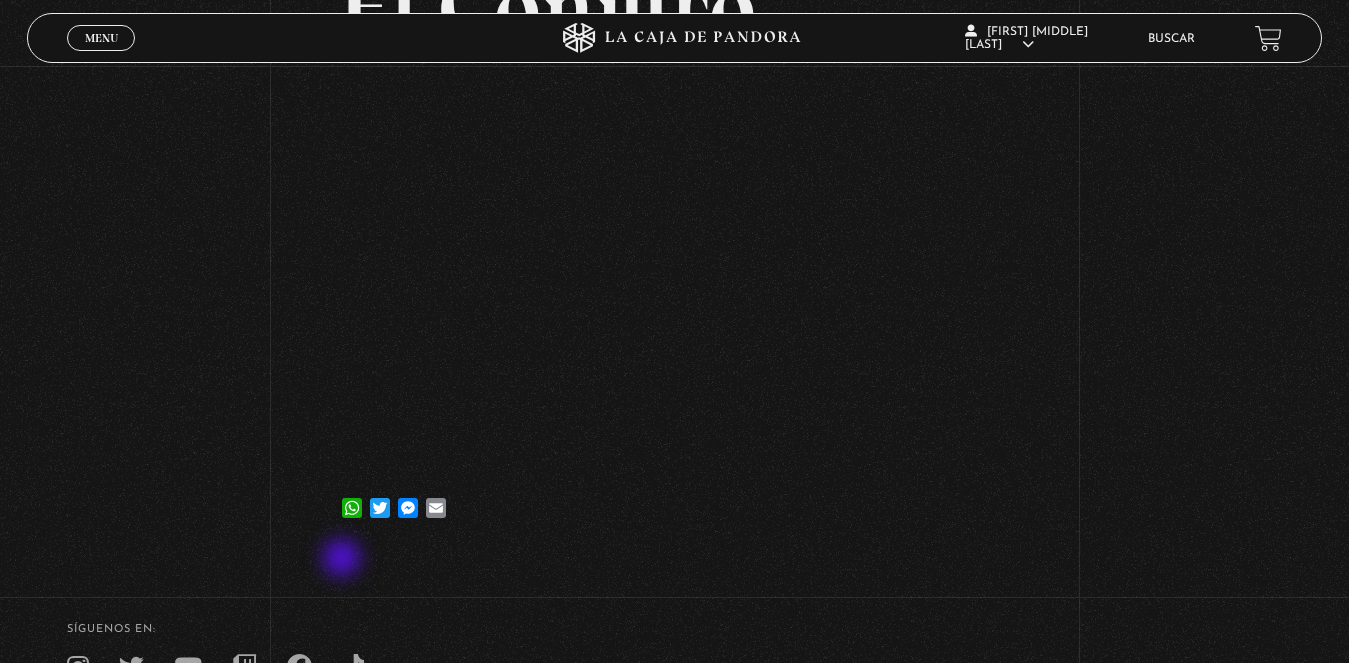 scroll, scrollTop: 213, scrollLeft: 0, axis: vertical 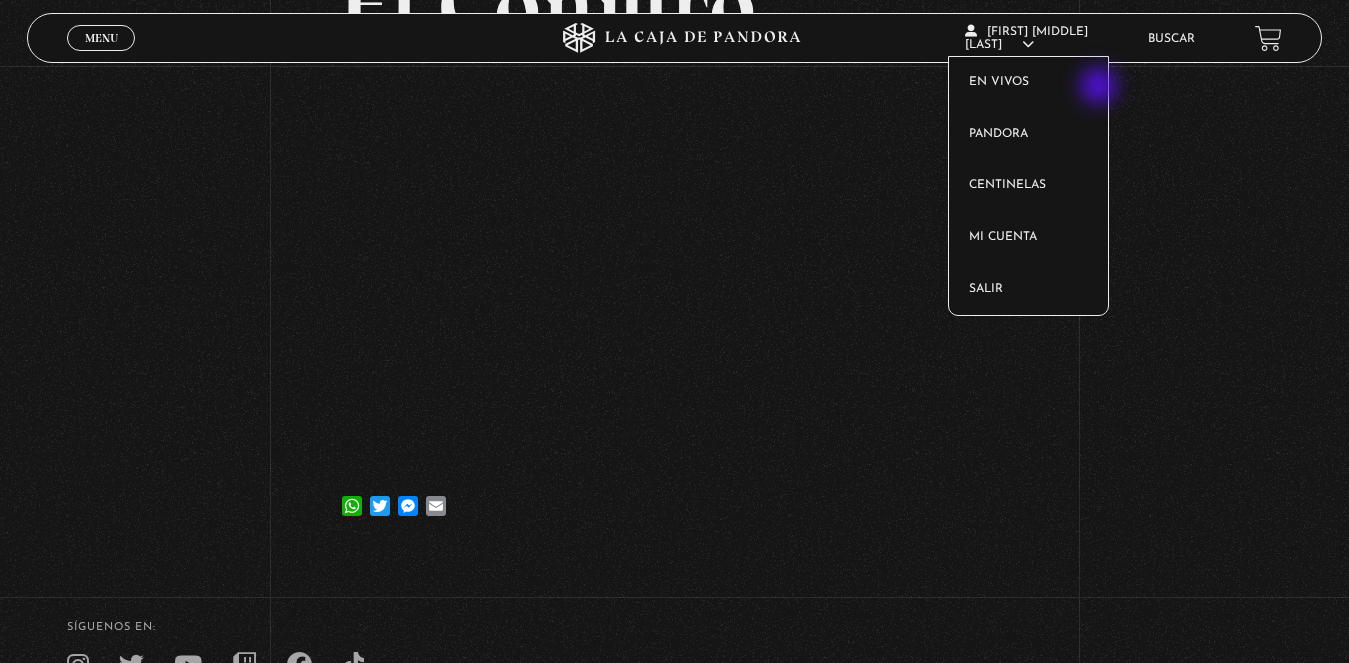 click on "[FIRST] [MIDDLE] [LAST]
En vivos
Pandora
Centinelas
Mi cuenta
Salir" at bounding box center (1046, 38) 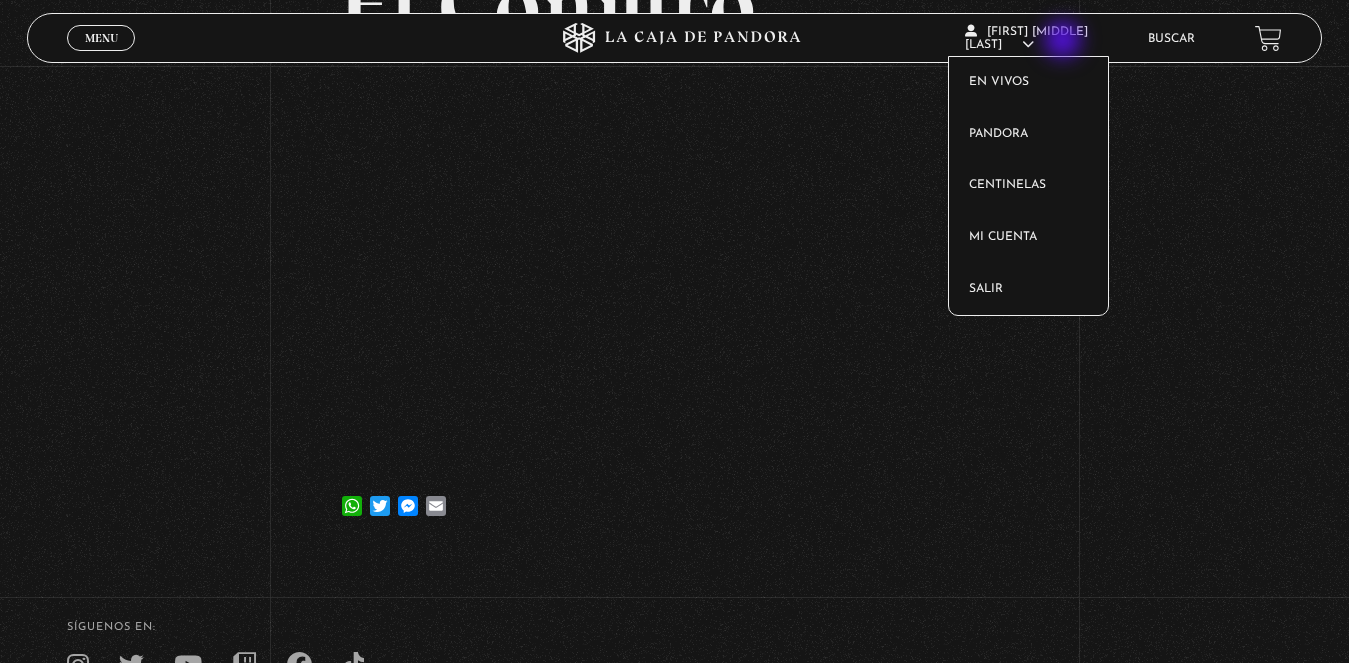 click on "[FIRST] [MIDDLE] [LAST]" at bounding box center (1026, 38) 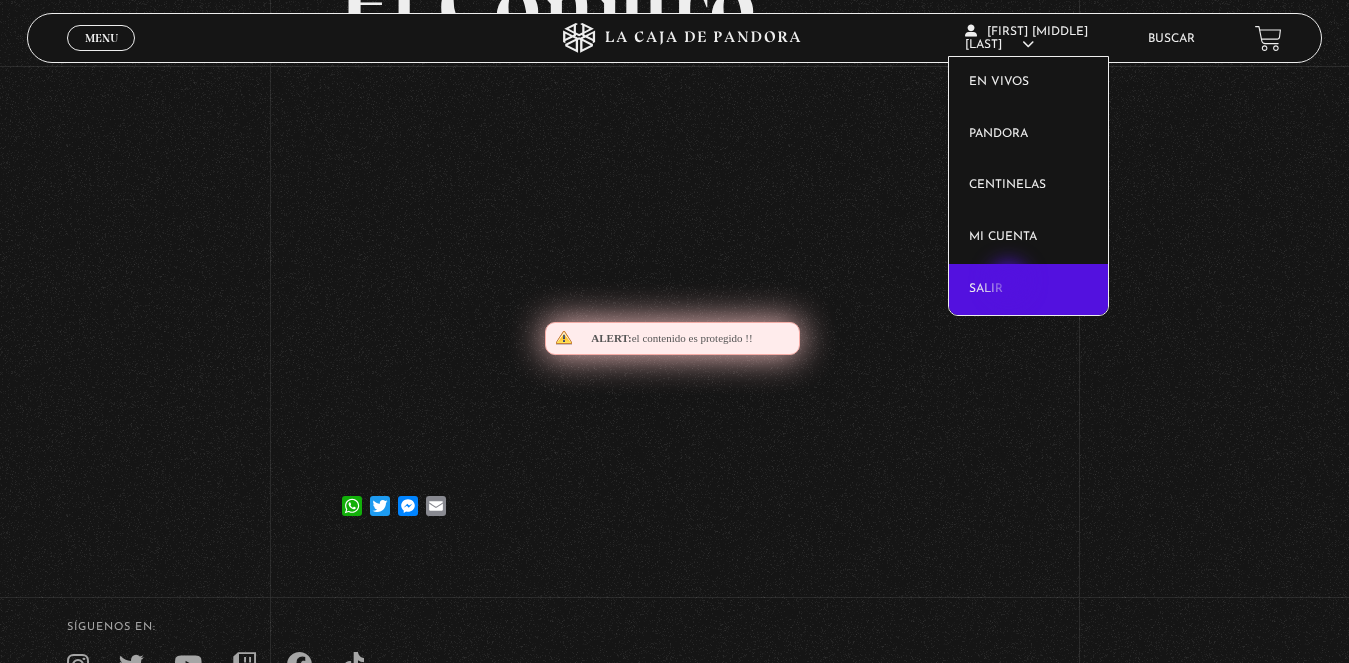 click on "Salir" at bounding box center (1029, 290) 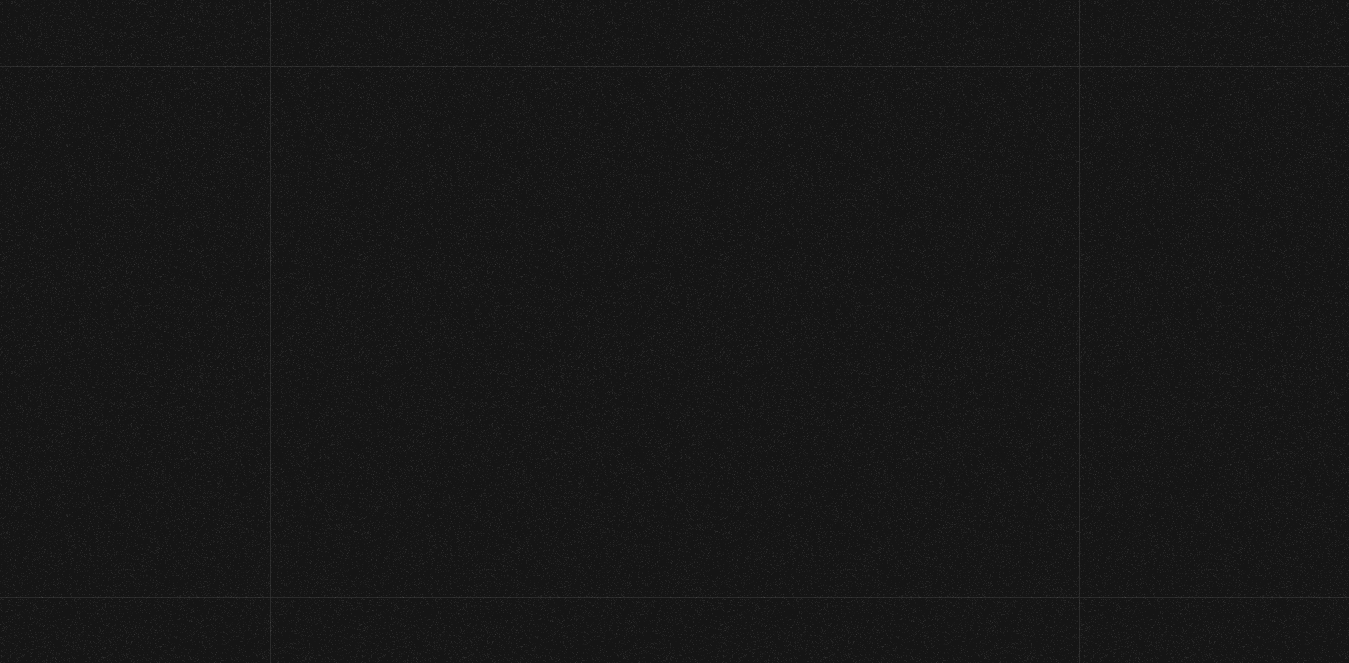 scroll, scrollTop: 0, scrollLeft: 0, axis: both 